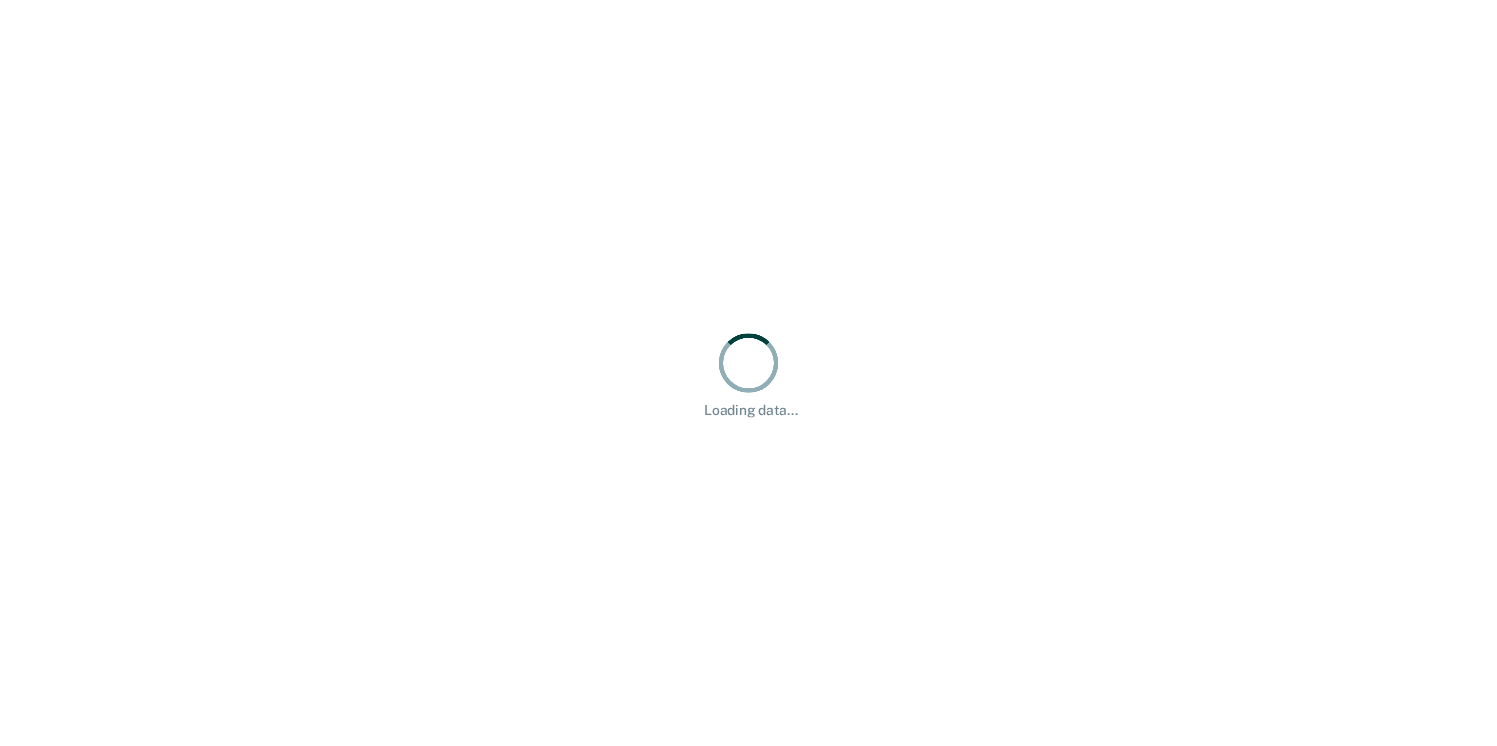 scroll, scrollTop: 0, scrollLeft: 0, axis: both 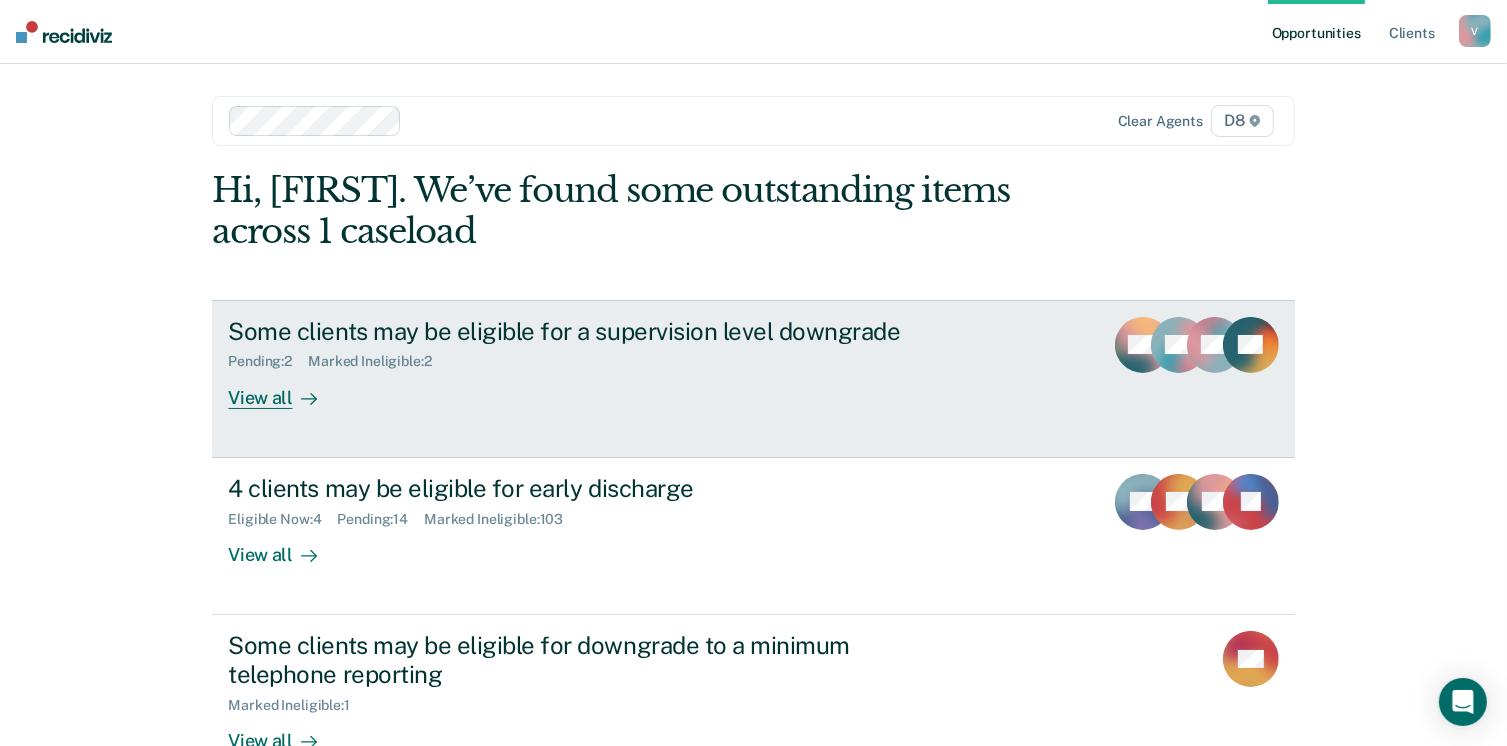 click on "View all" at bounding box center [284, 389] 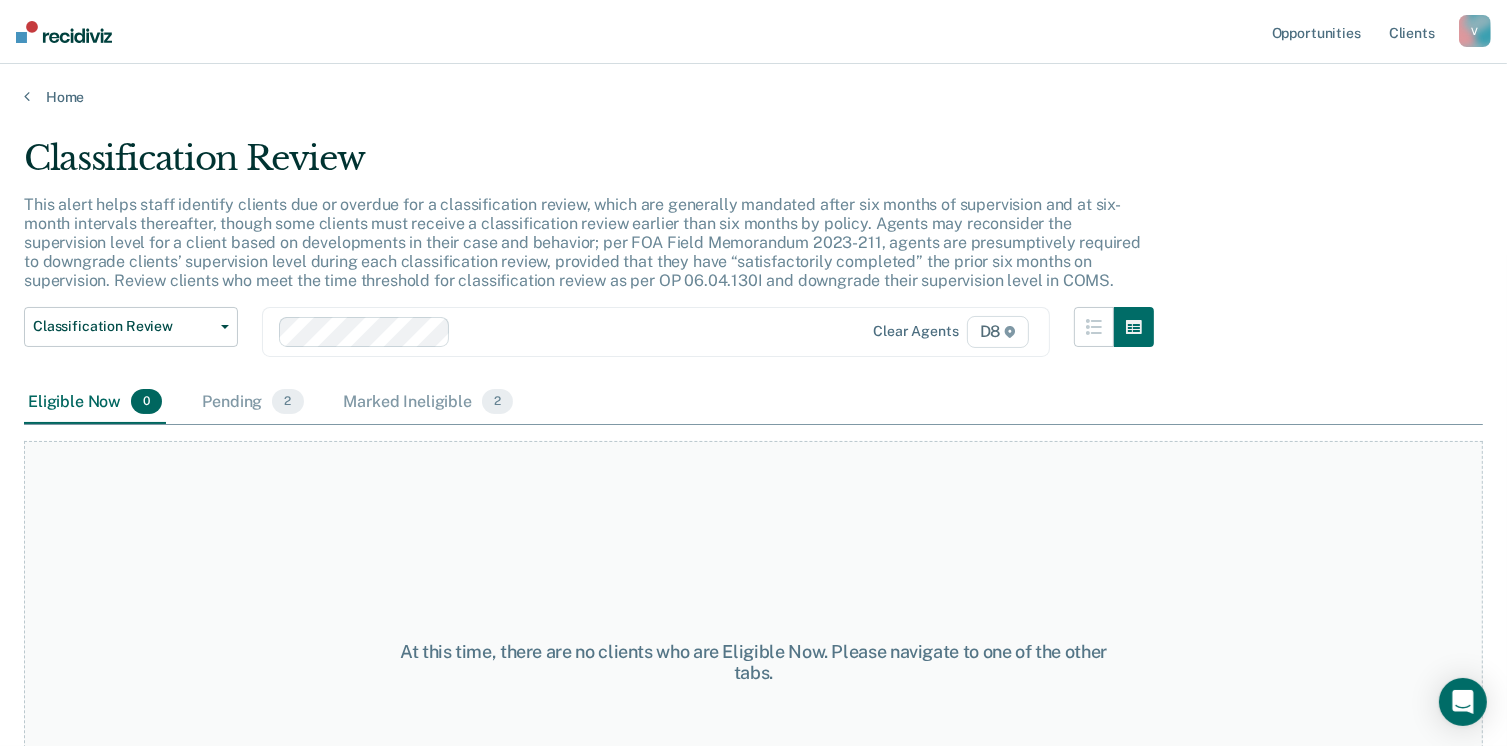 click on "Home" at bounding box center (753, 85) 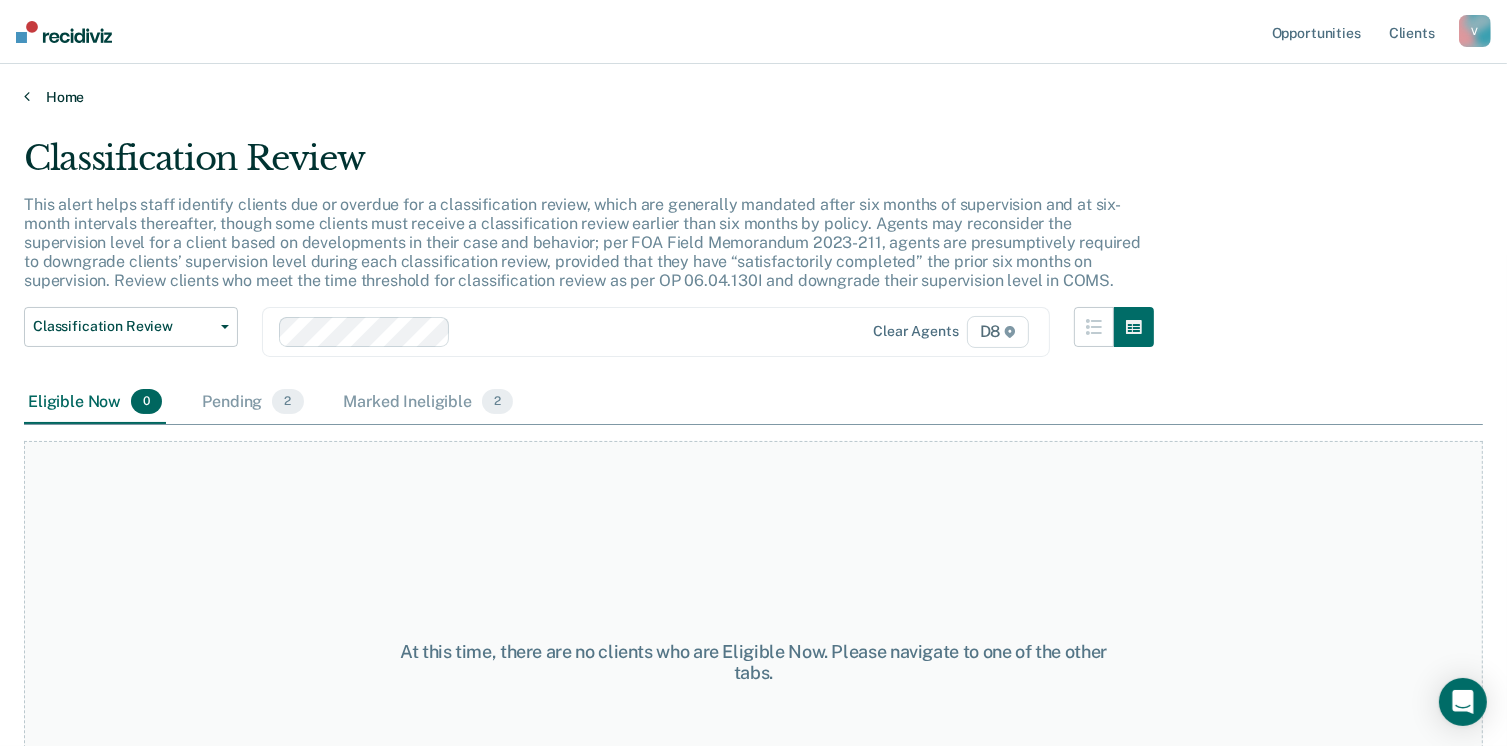 click on "Home" at bounding box center [753, 97] 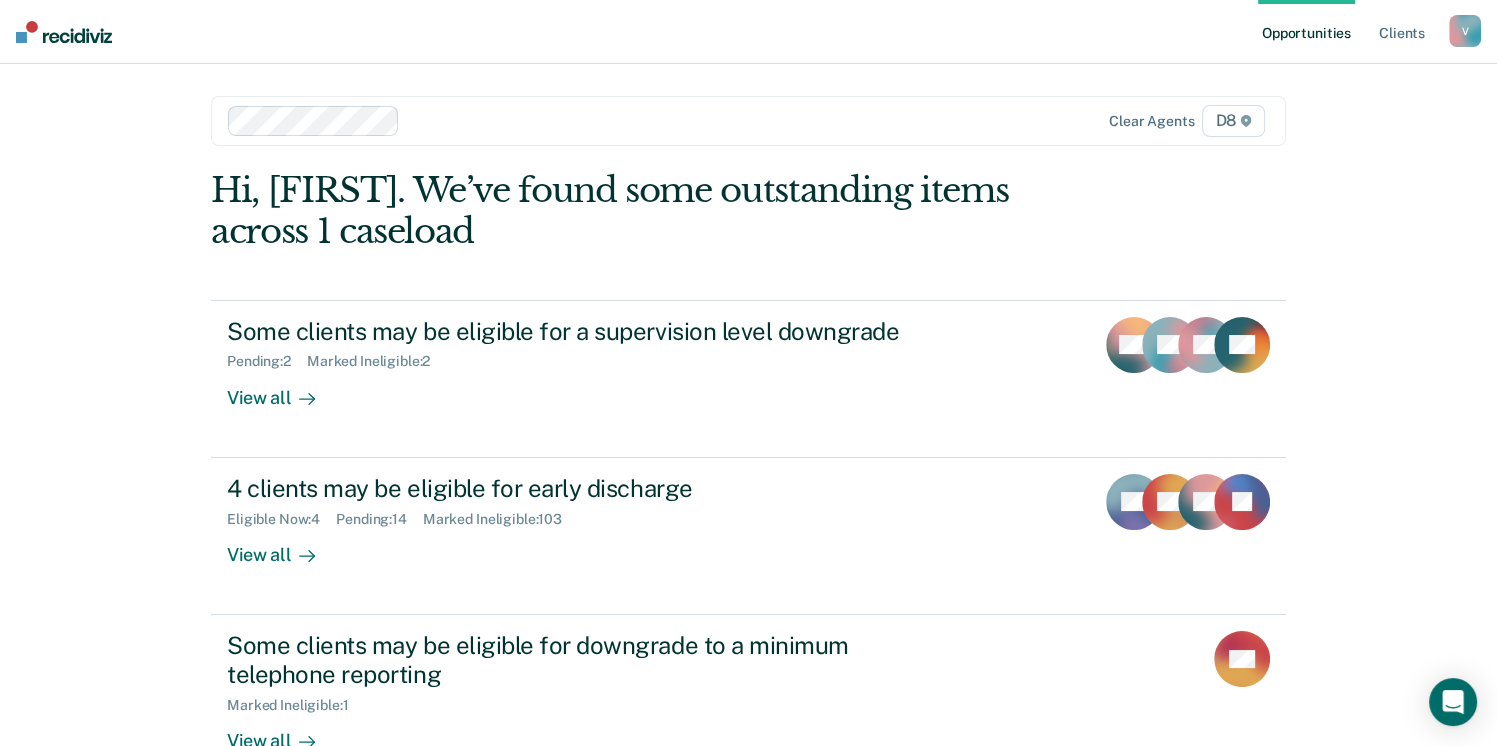 scroll, scrollTop: 133, scrollLeft: 0, axis: vertical 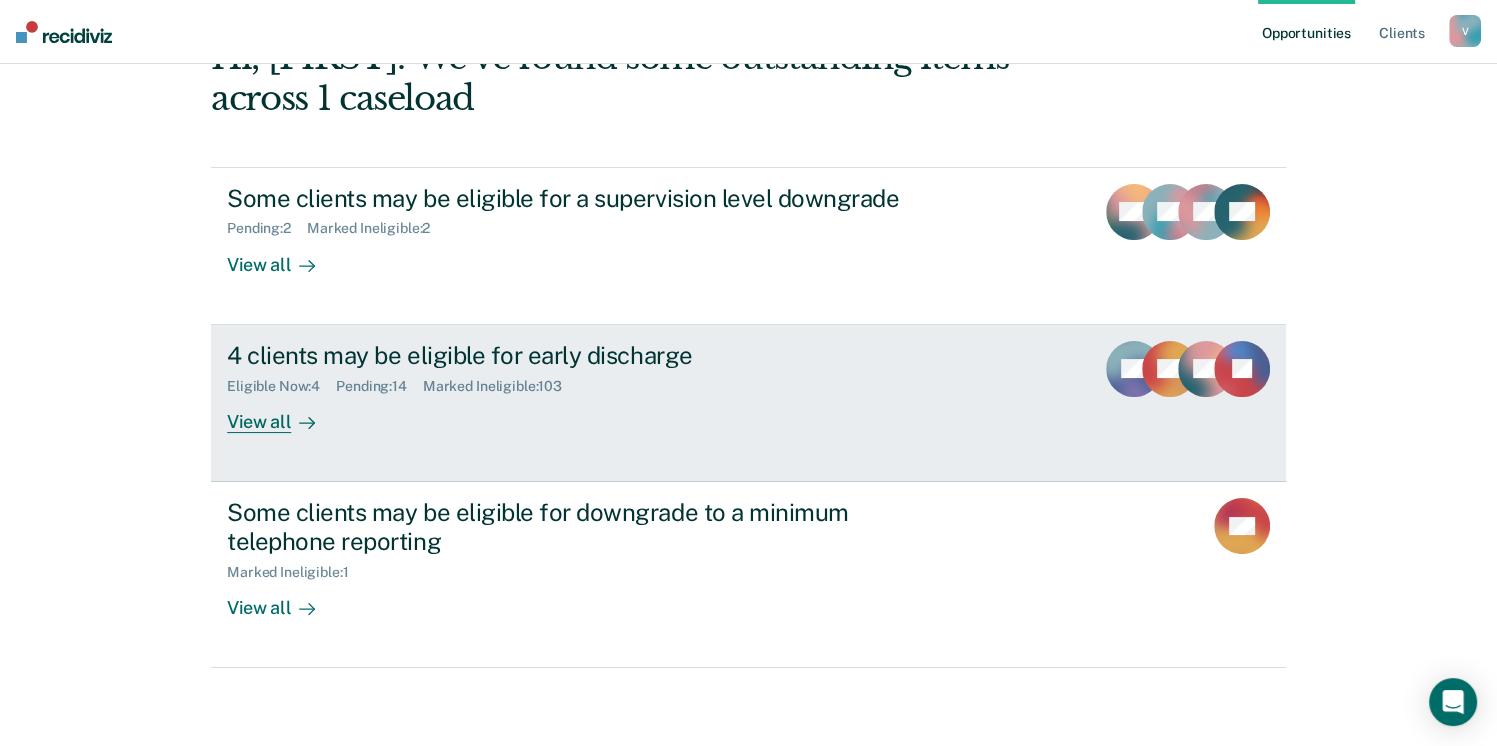 click on "View all" at bounding box center [283, 413] 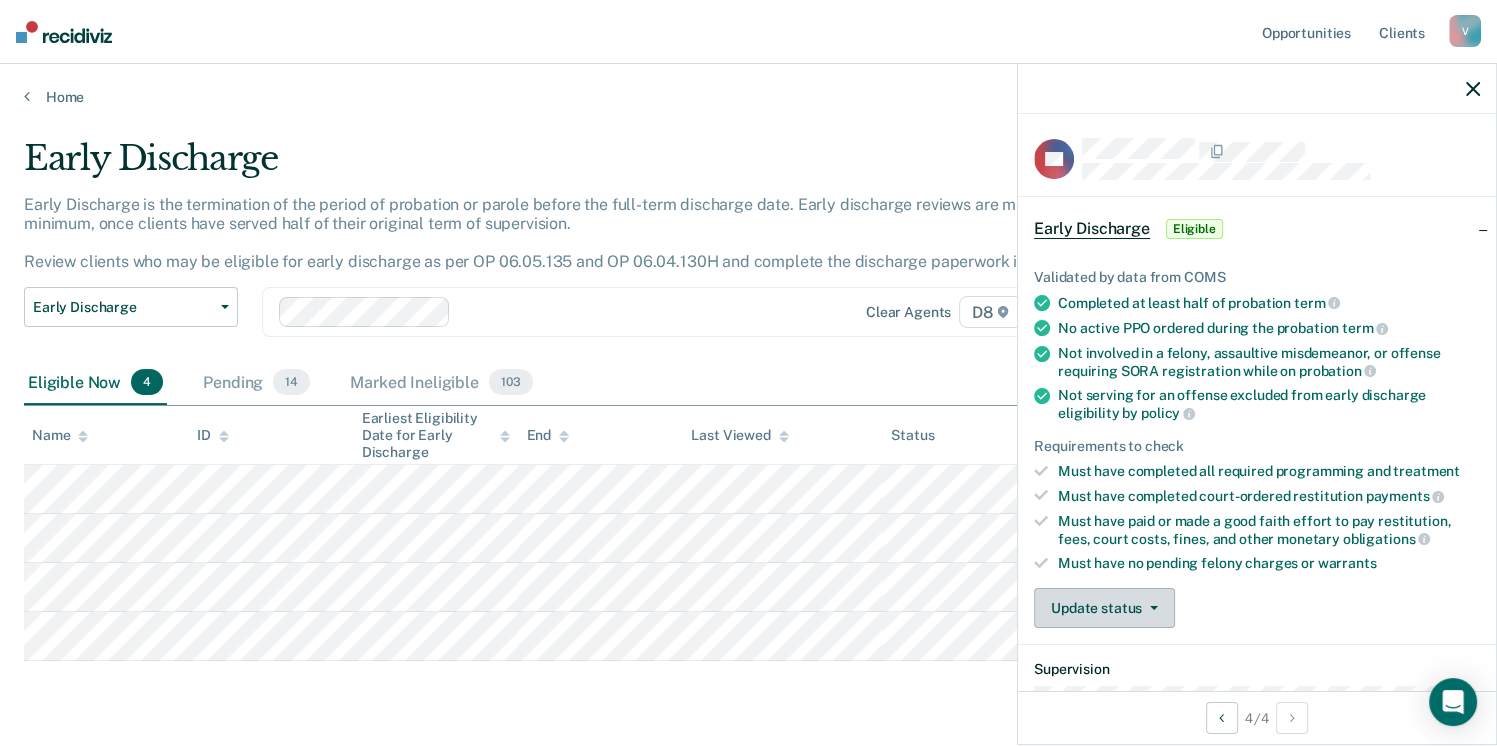 click on "Update status" at bounding box center (1104, 608) 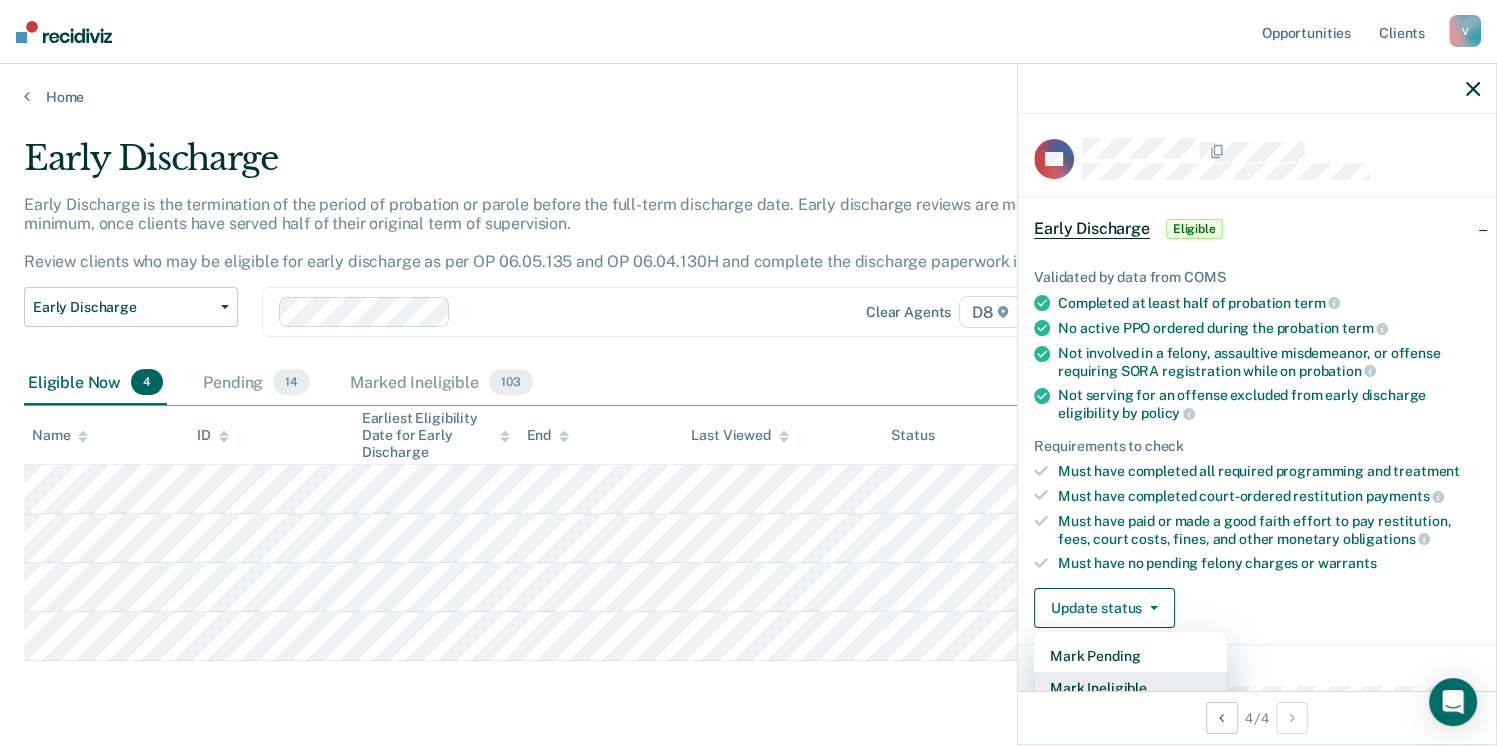 scroll, scrollTop: 5, scrollLeft: 0, axis: vertical 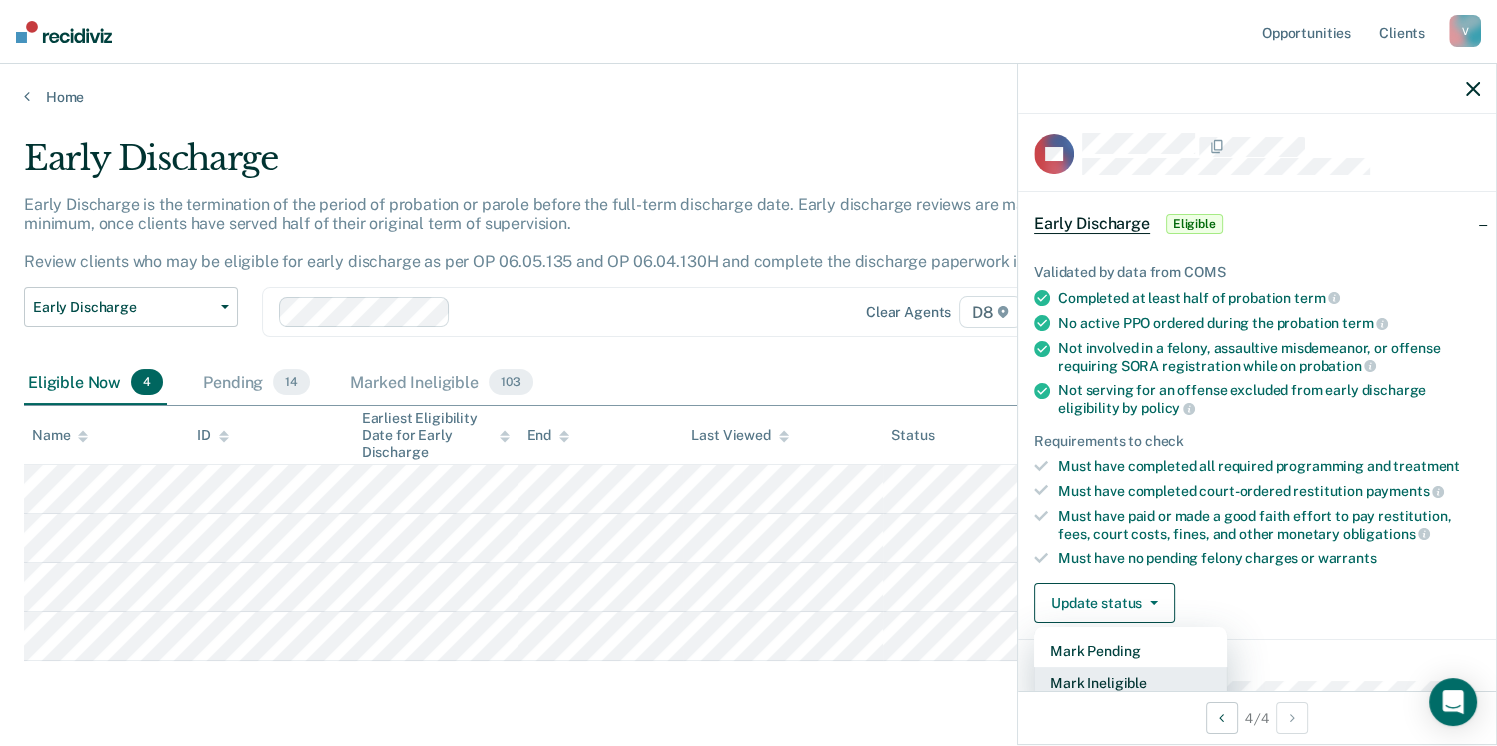 click on "Mark Ineligible" at bounding box center [1130, 683] 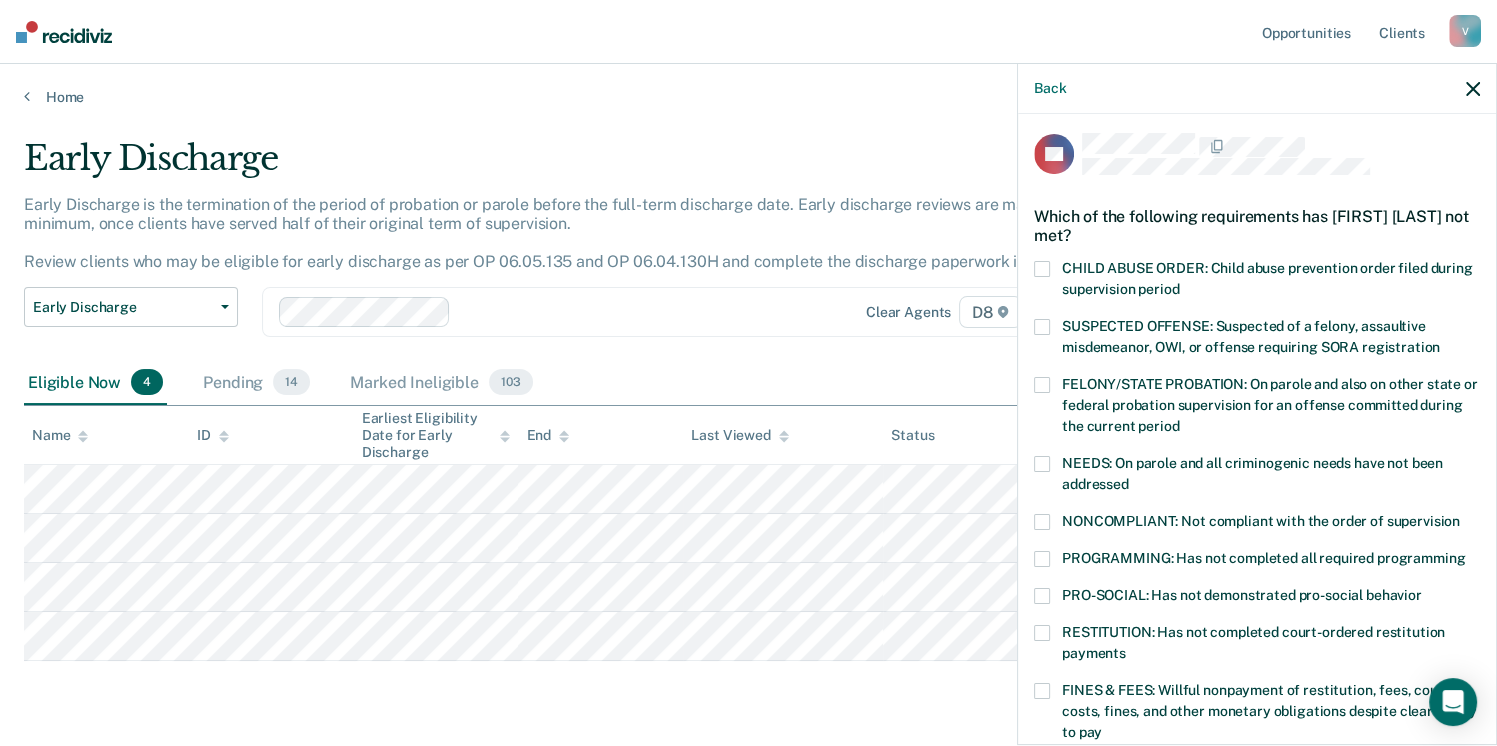 click on "PROGRAMMING: Has not completed all required programming" at bounding box center (1257, 561) 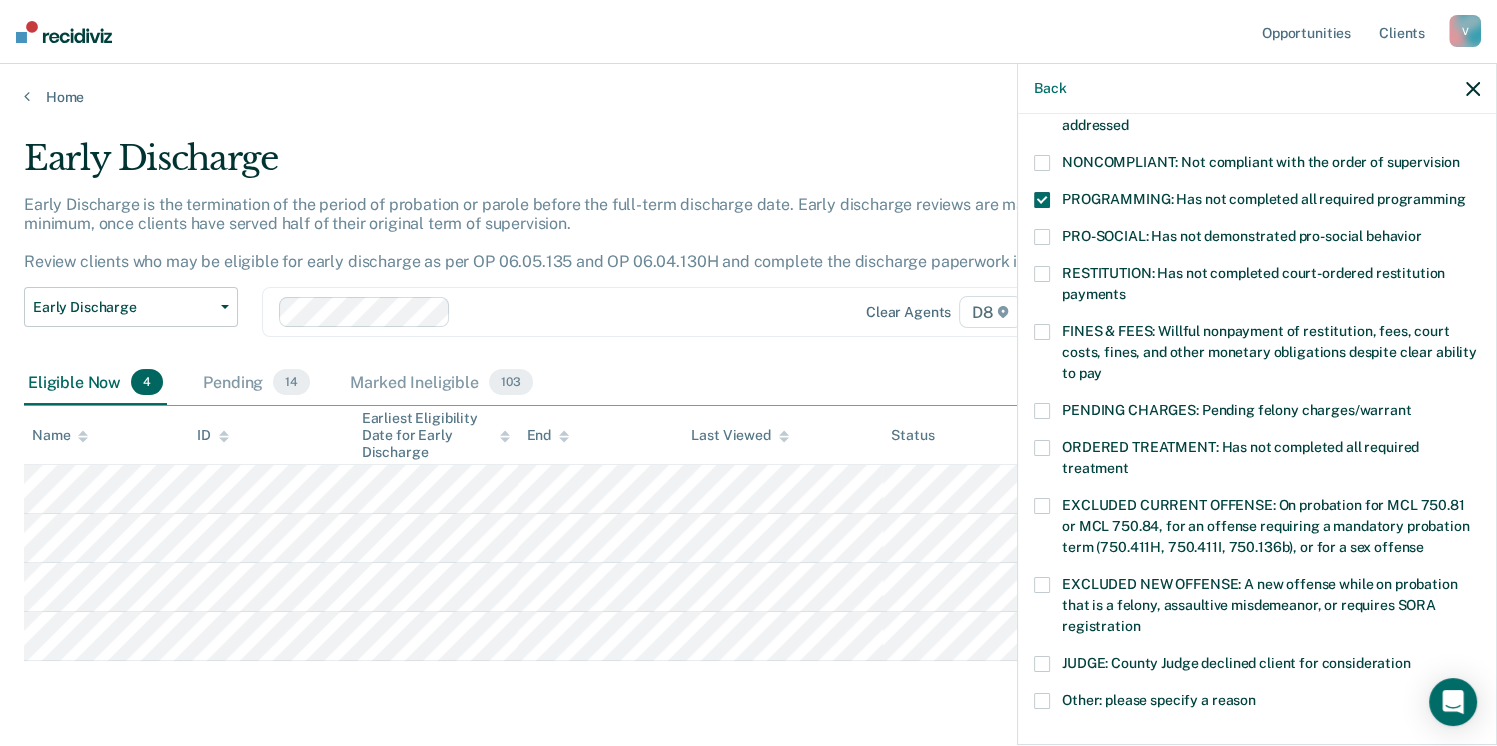 scroll, scrollTop: 630, scrollLeft: 0, axis: vertical 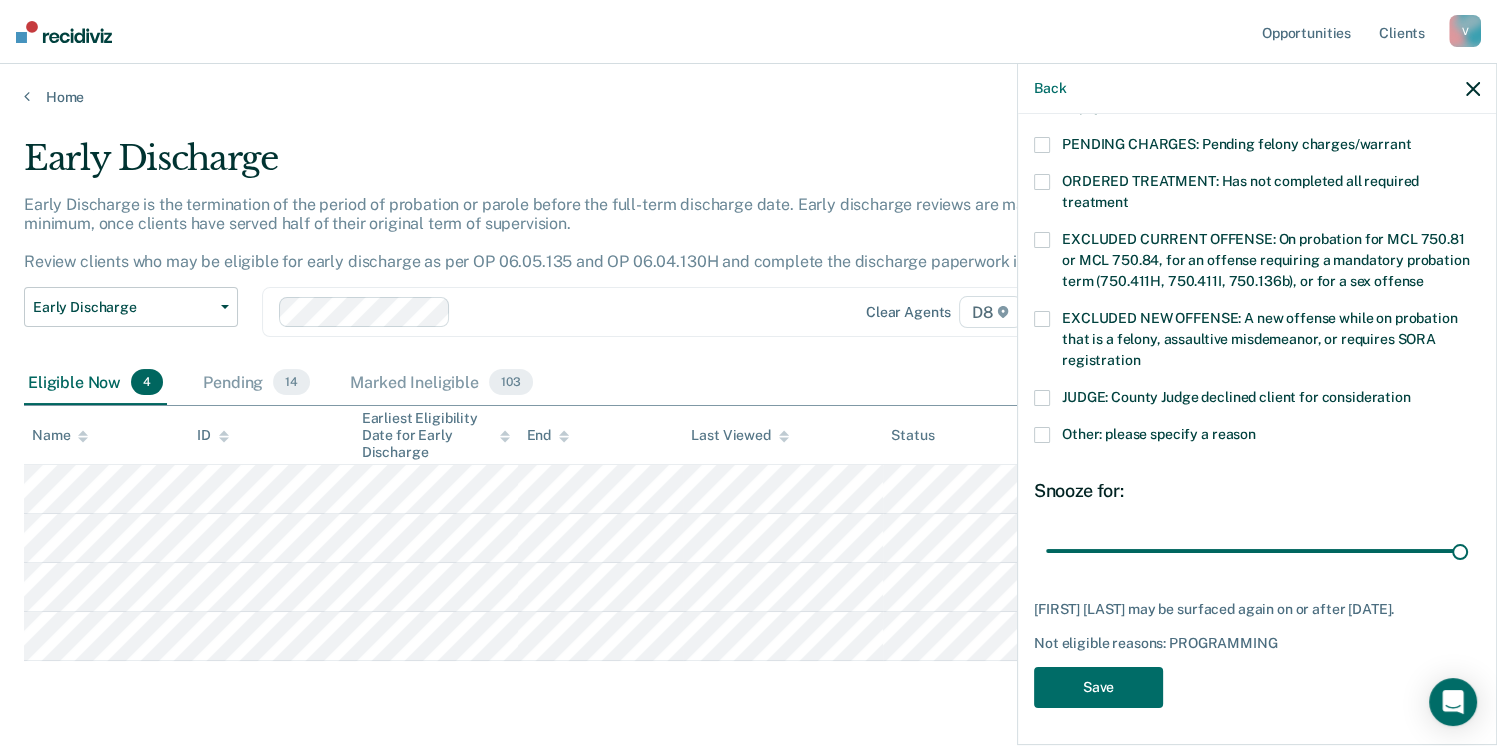 drag, startPoint x: 1181, startPoint y: 549, endPoint x: 1470, endPoint y: 537, distance: 289.24902 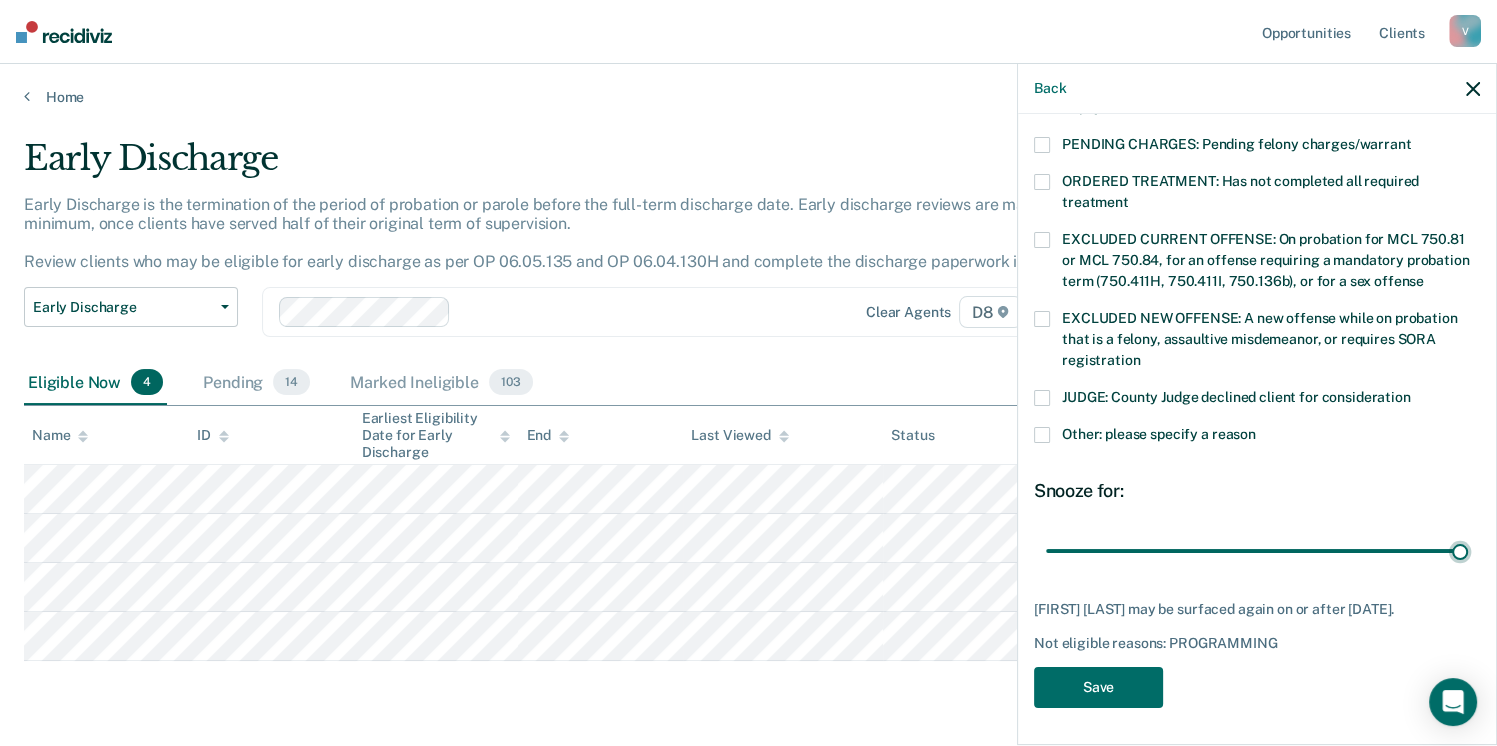 type on "90" 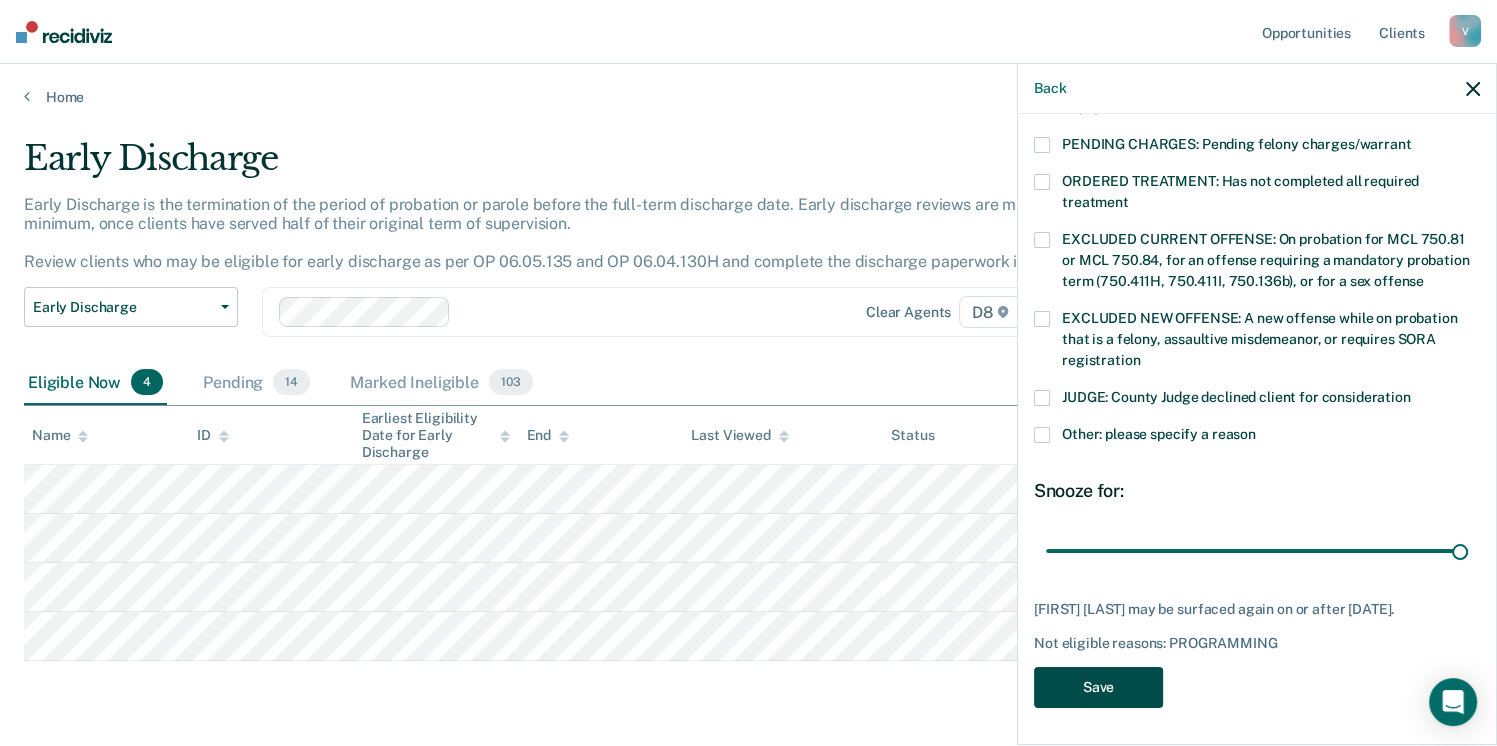 click on "Save" at bounding box center (1098, 687) 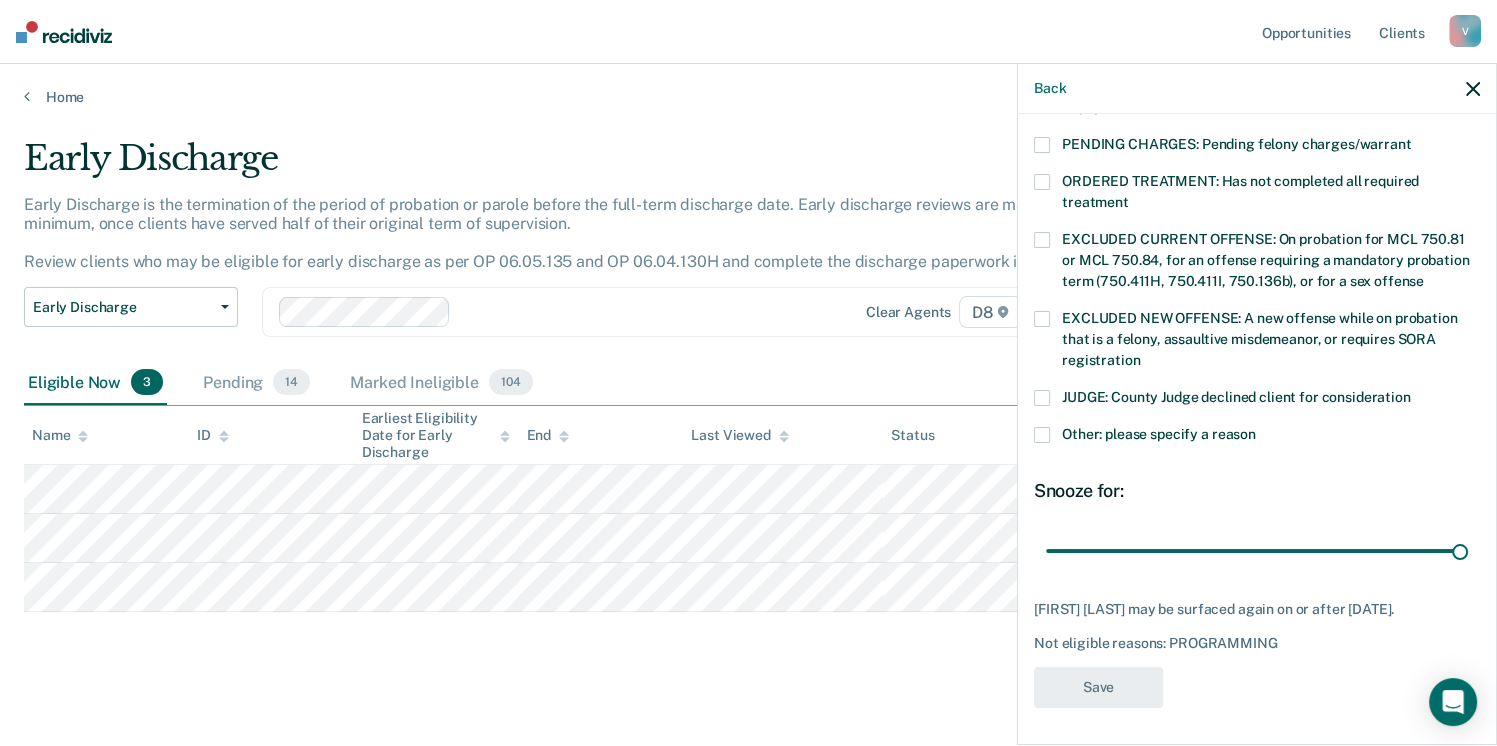 scroll, scrollTop: 519, scrollLeft: 0, axis: vertical 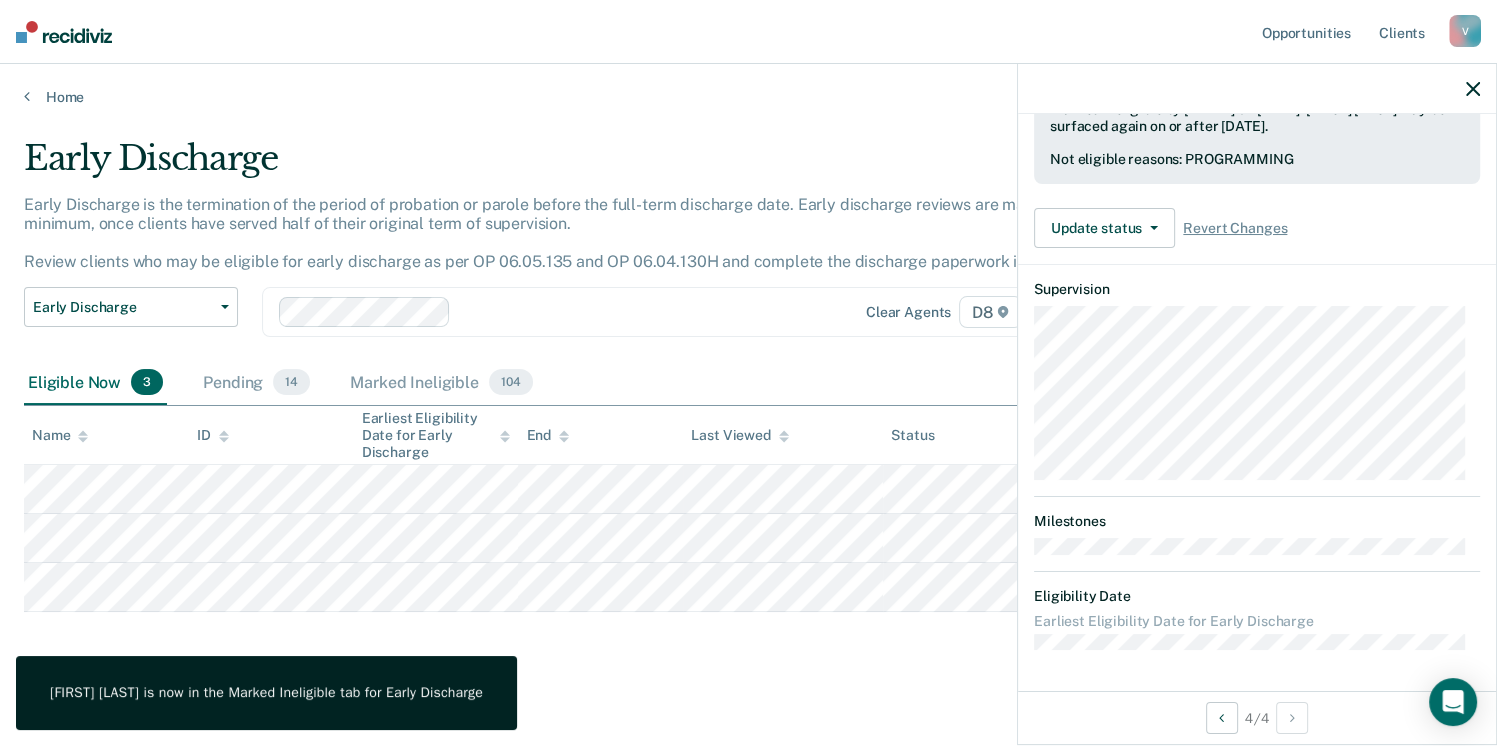 click on "Early Discharge   Early Discharge is the termination of the period of probation or parole before the full-term discharge date. Early discharge reviews are mandated, at minimum, once clients have served half of their original term of supervision. Review clients who may be eligible for early discharge as per OP 06.05.135 and OP 06.04.130H and complete the discharge paperwork in COMS. Early Discharge Classification Review Early Discharge Minimum Telephone Reporting Overdue for Discharge Supervision Level Mismatch Clear   agents D8   Eligible Now 3 Pending 14 Marked Ineligible 104
To pick up a draggable item, press the space bar.
While dragging, use the arrow keys to move the item.
Press space again to drop the item in its new position, or press escape to cancel.
Name ID Earliest Eligibility Date for Early Discharge End Last Viewed Status Assigned to" at bounding box center (748, 404) 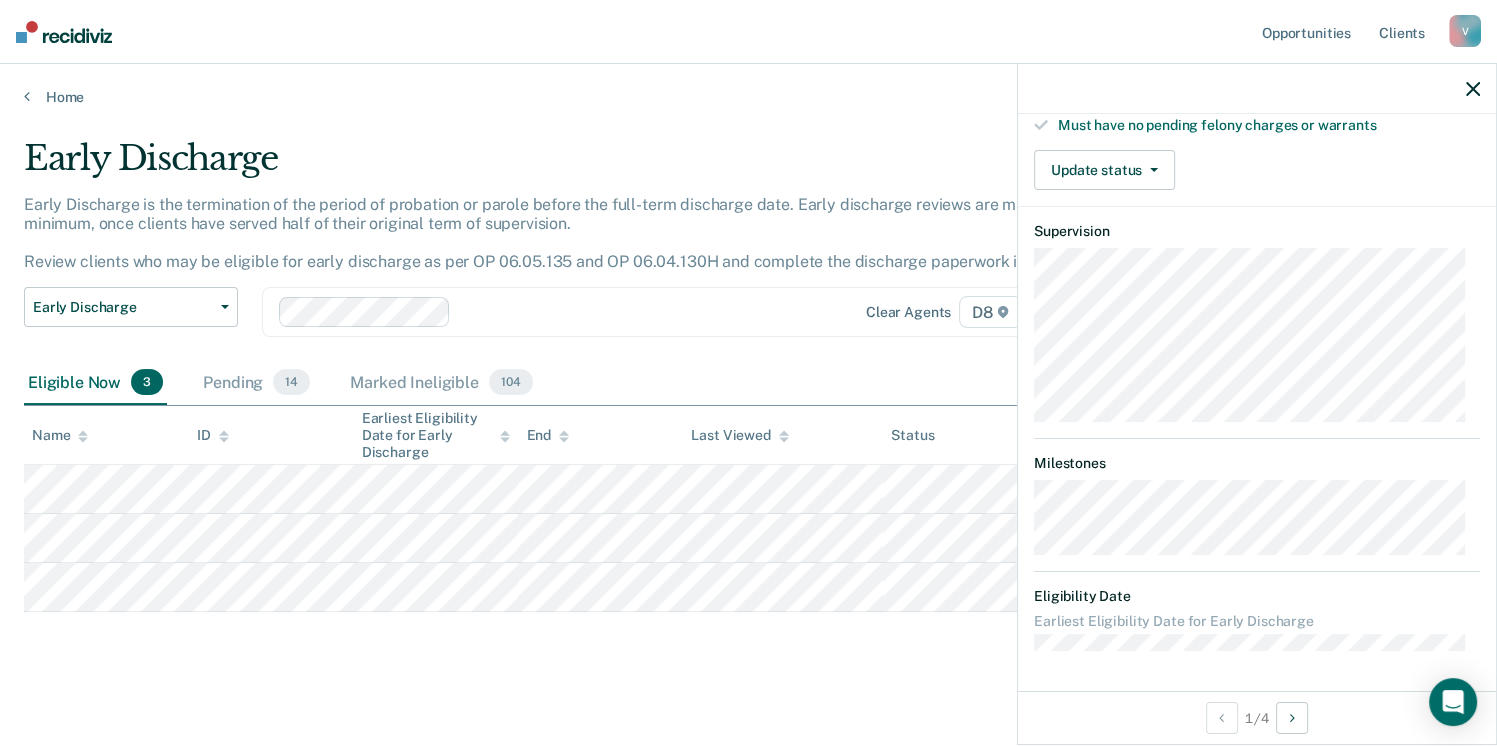 scroll, scrollTop: 371, scrollLeft: 0, axis: vertical 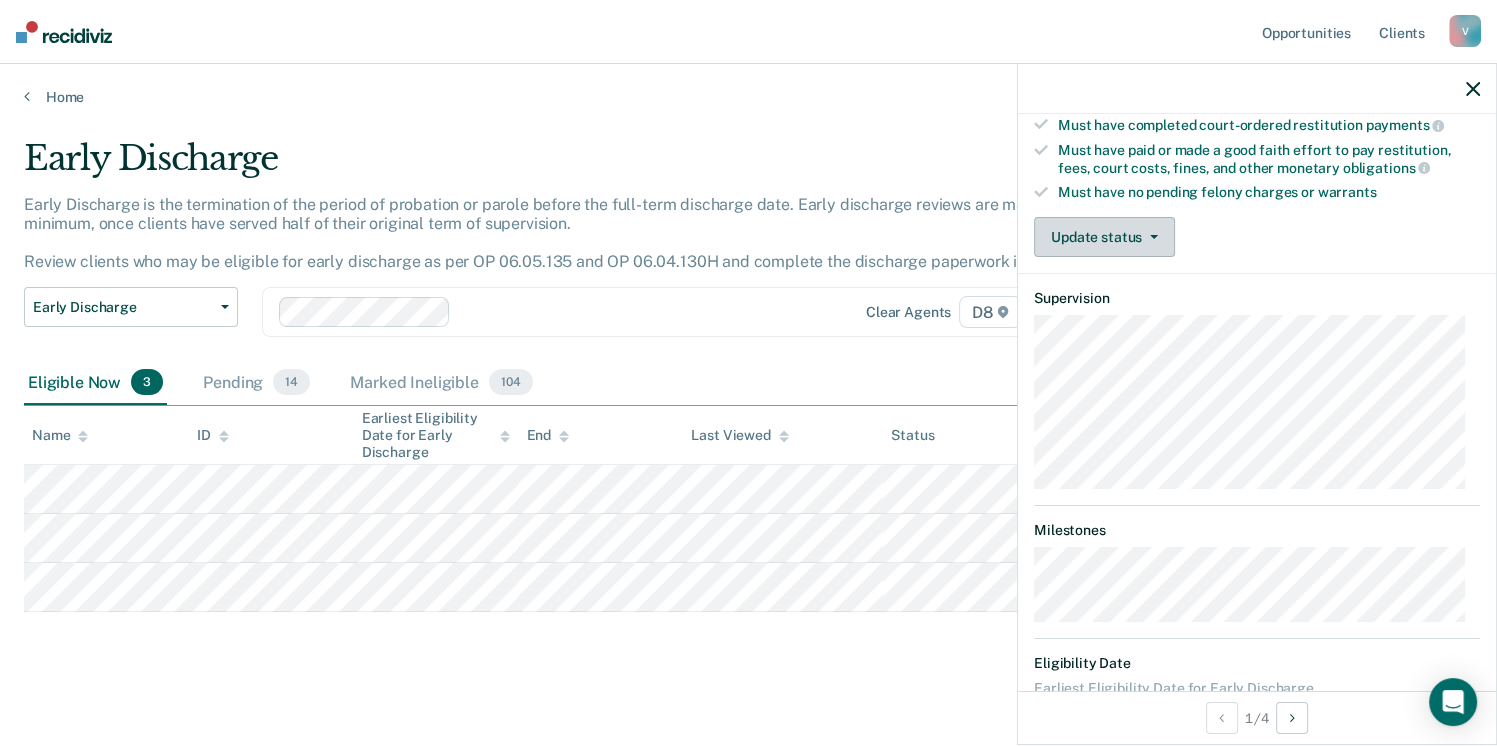 click on "Update status" at bounding box center [1104, 237] 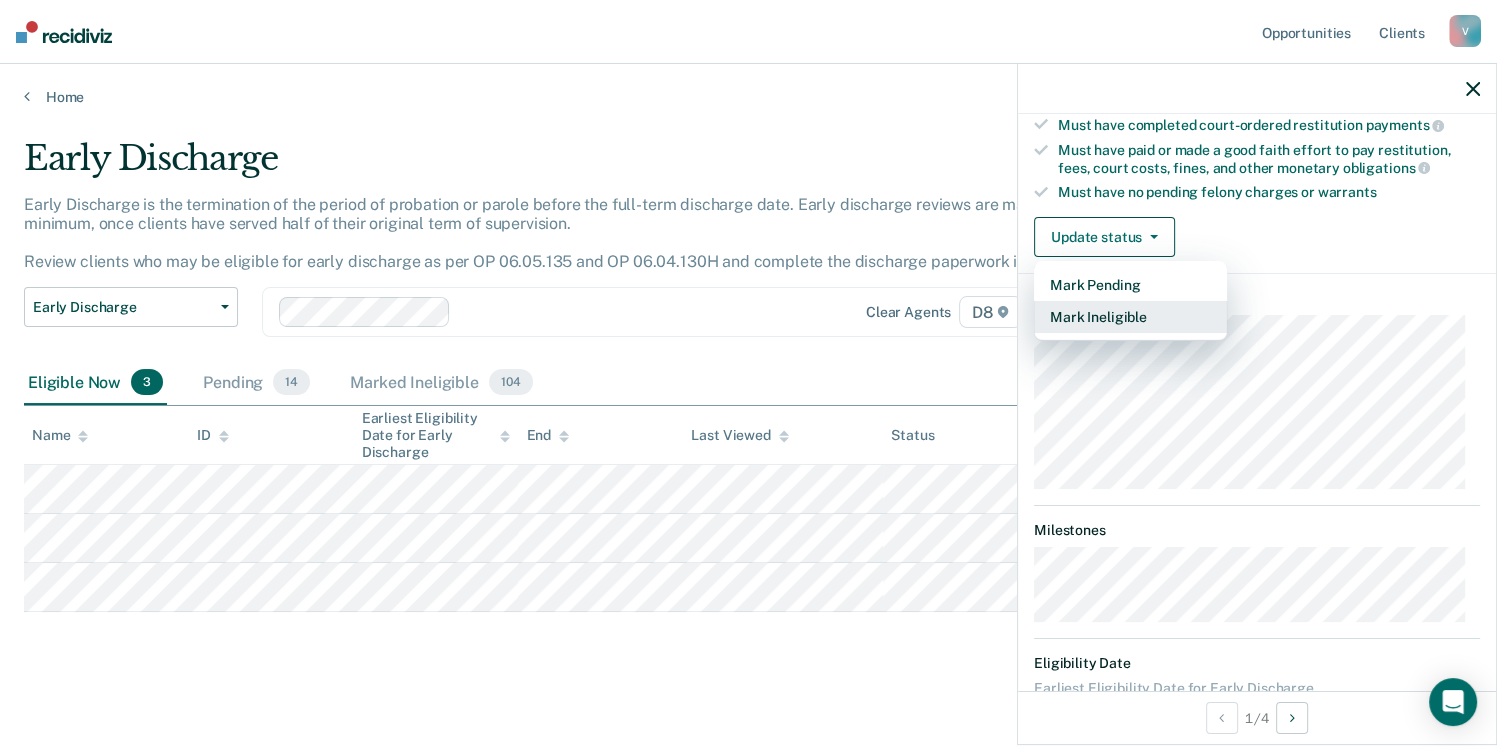 click on "Mark Ineligible" at bounding box center [1130, 317] 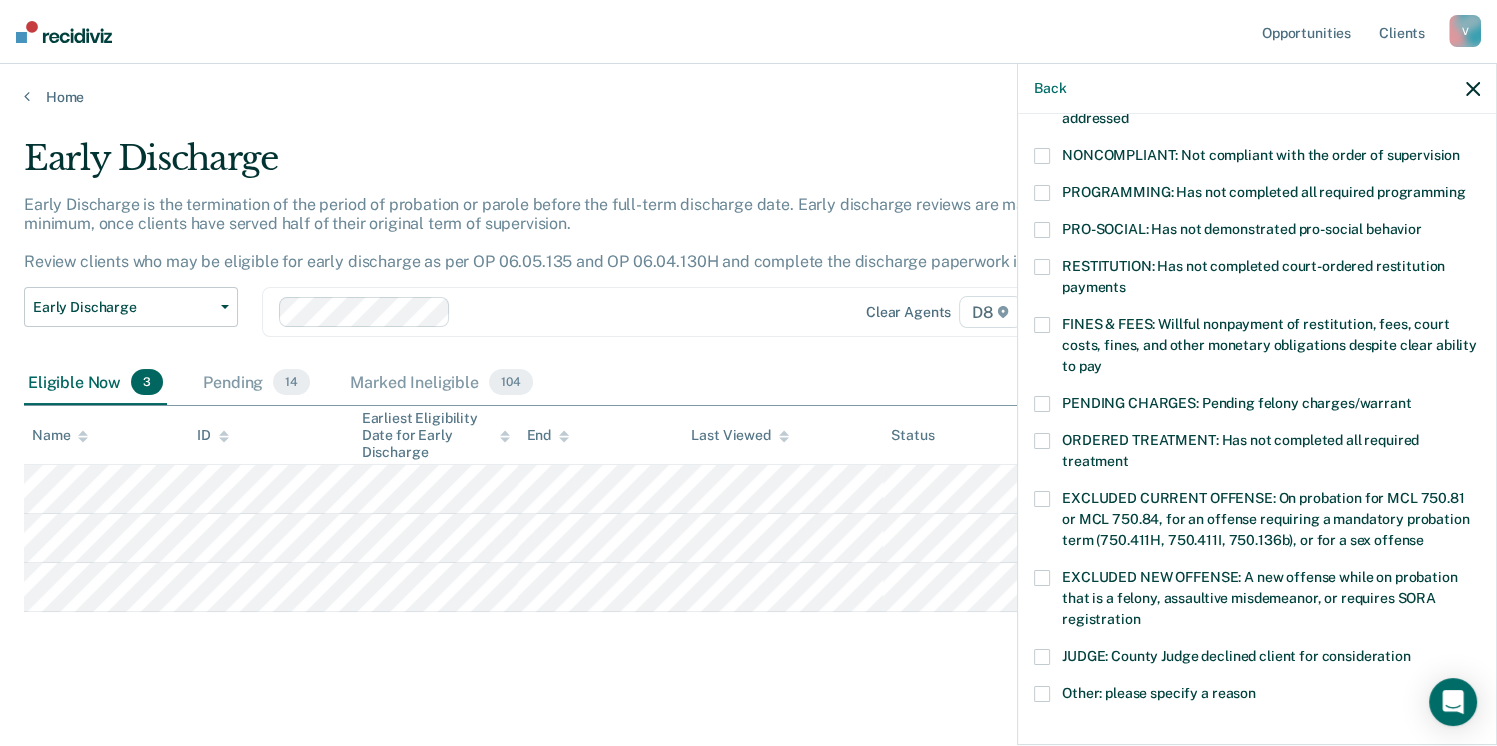 click at bounding box center (1042, 193) 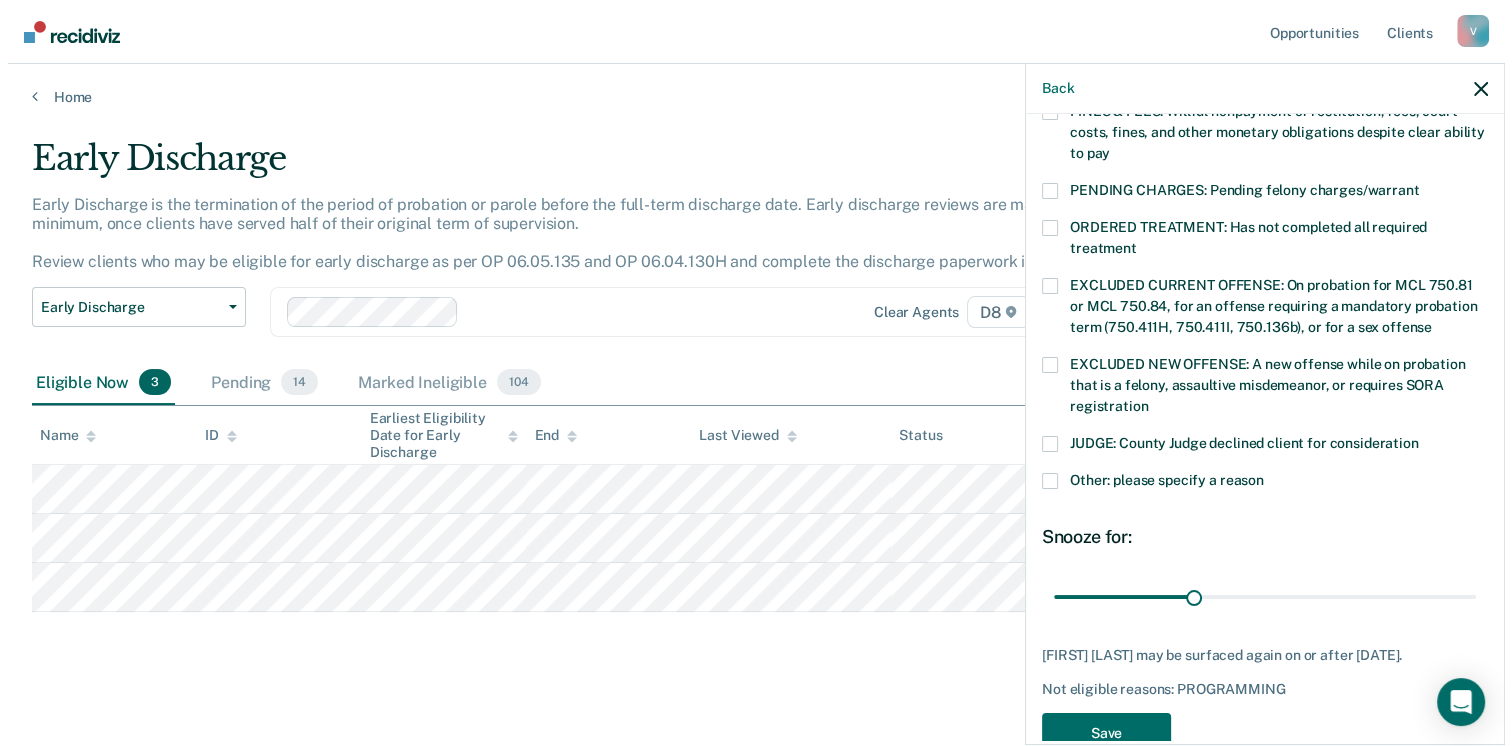 scroll, scrollTop: 630, scrollLeft: 0, axis: vertical 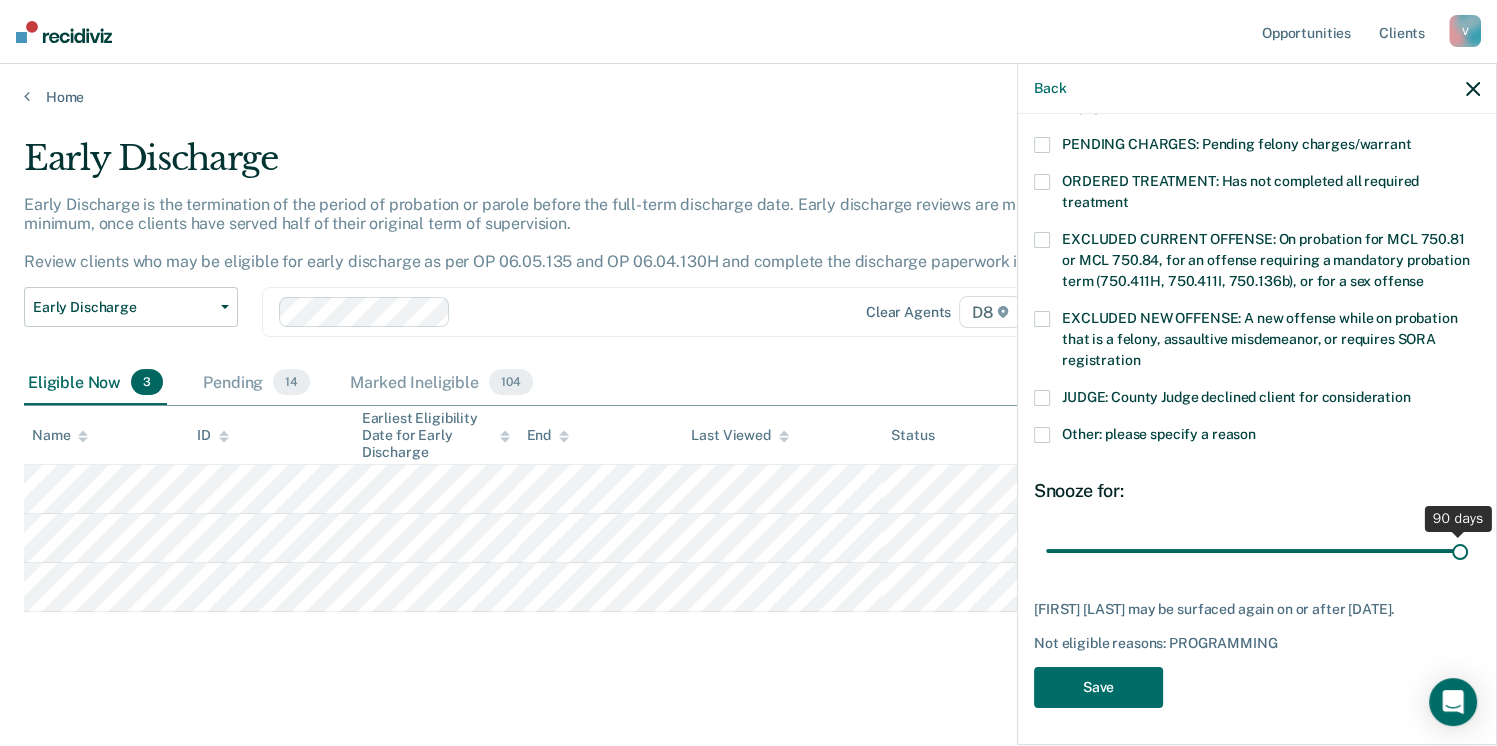 drag, startPoint x: 1183, startPoint y: 543, endPoint x: 1513, endPoint y: 526, distance: 330.4376 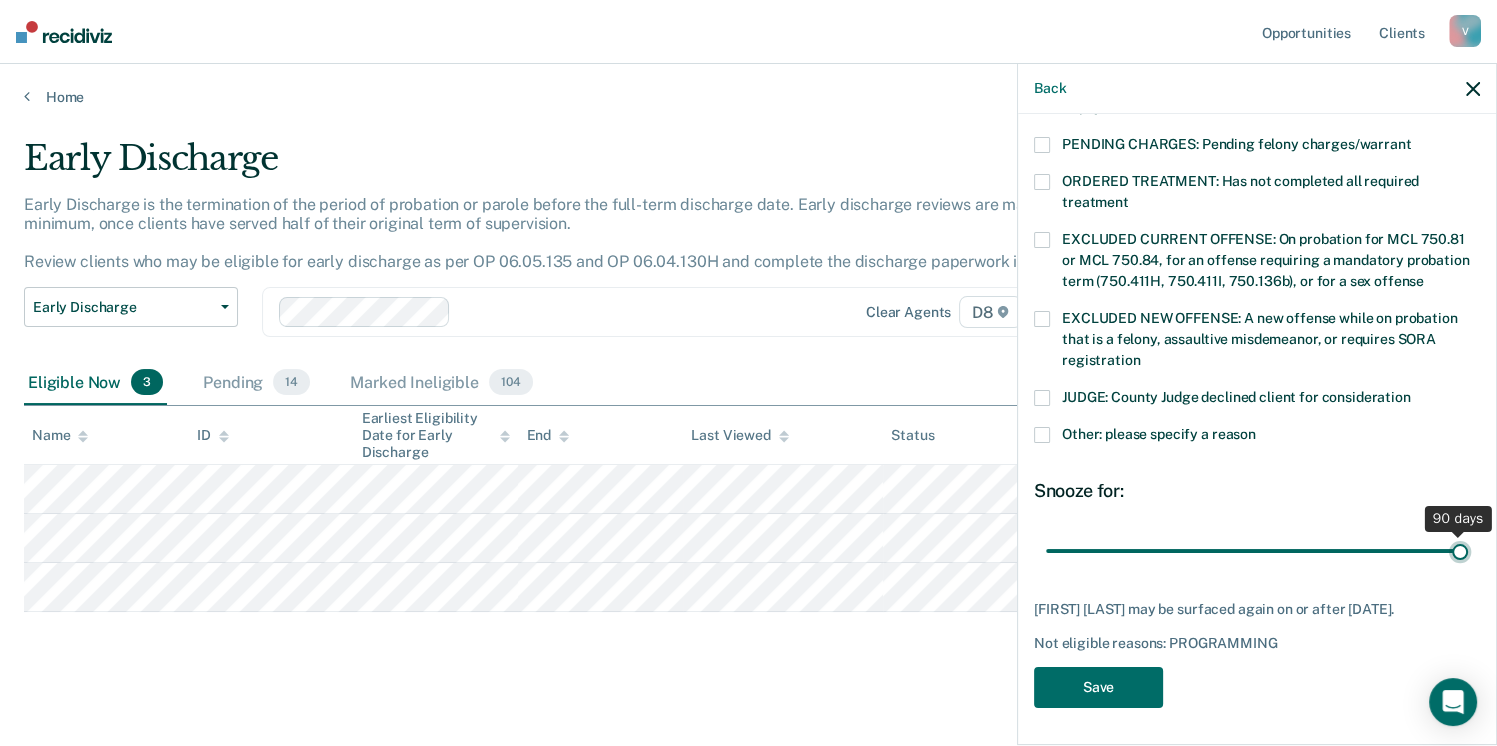 type on "90" 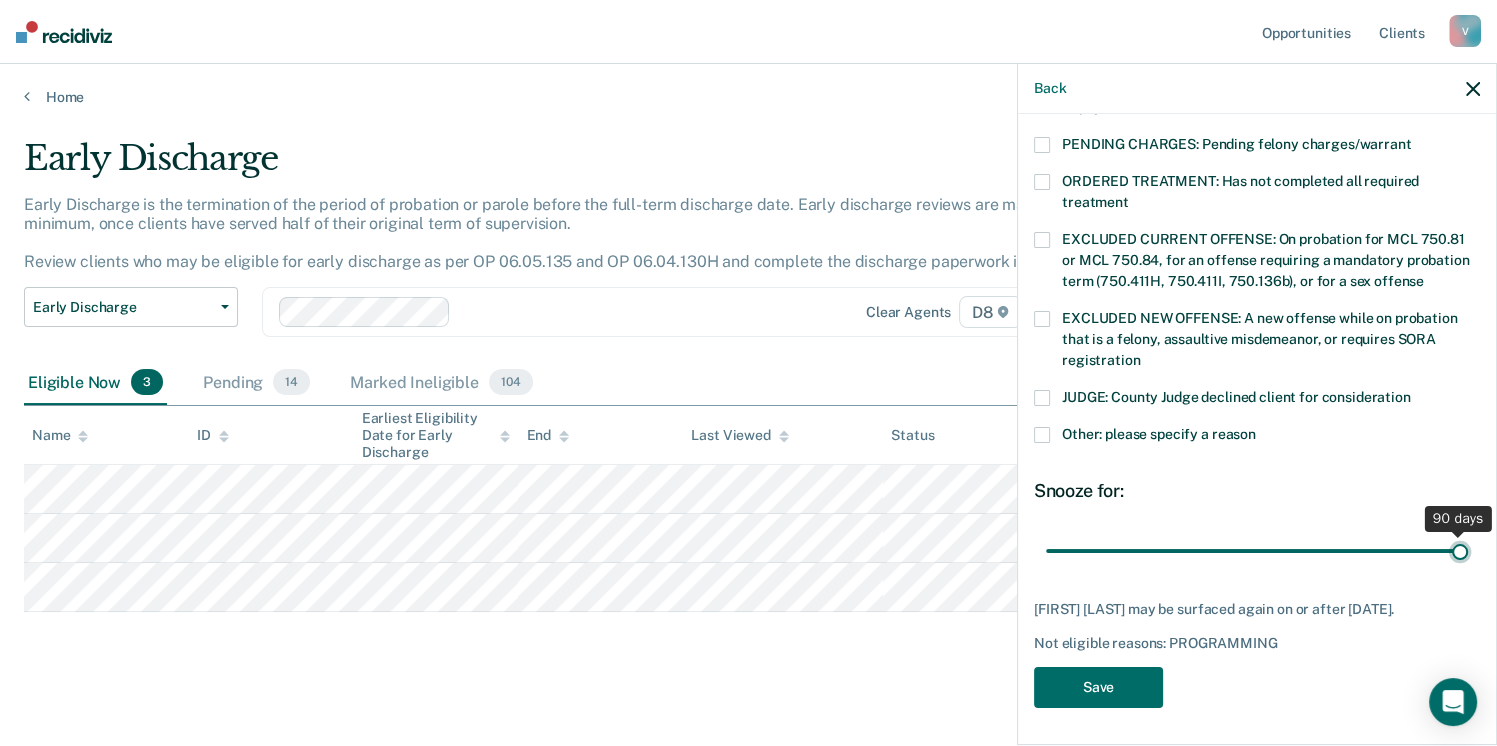 click at bounding box center (1257, 551) 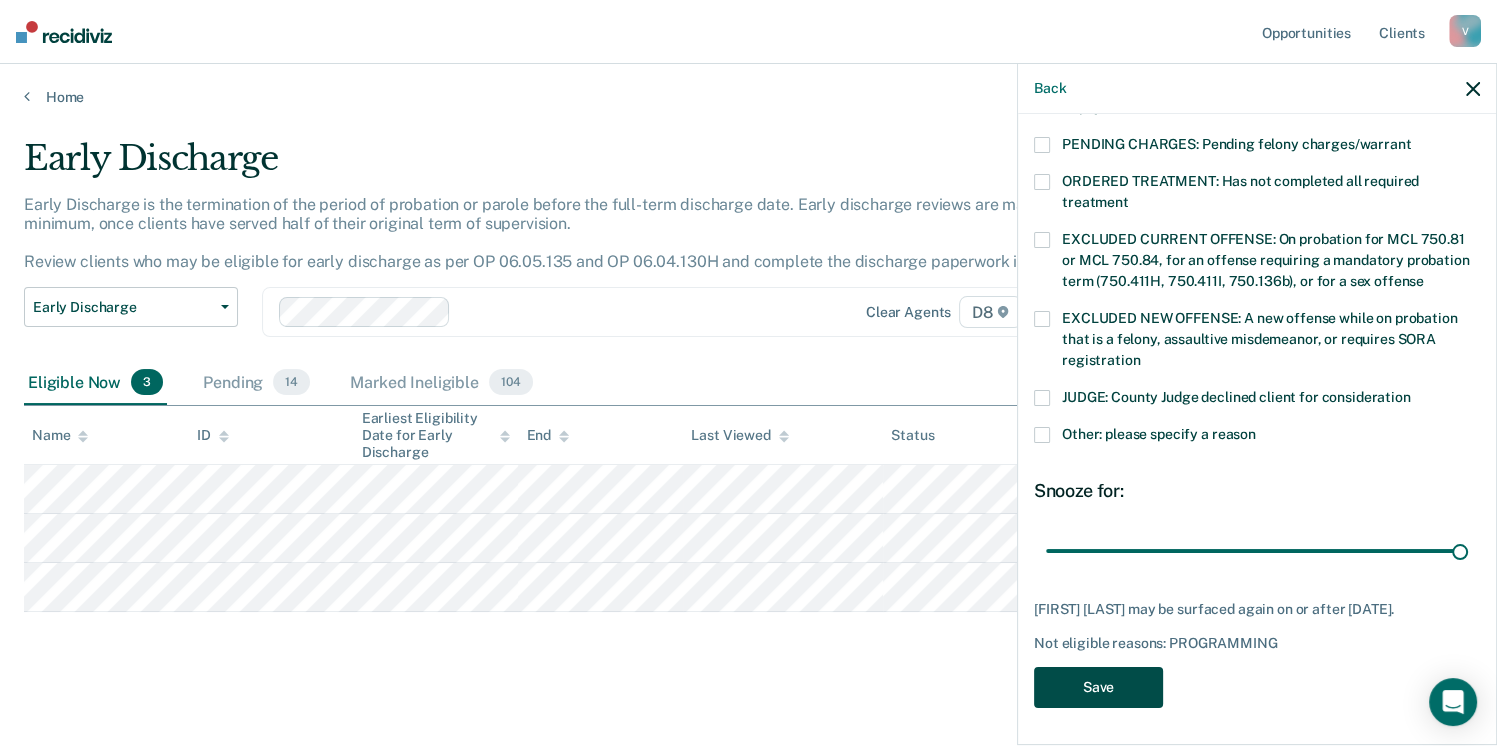 click on "Save" at bounding box center [1098, 687] 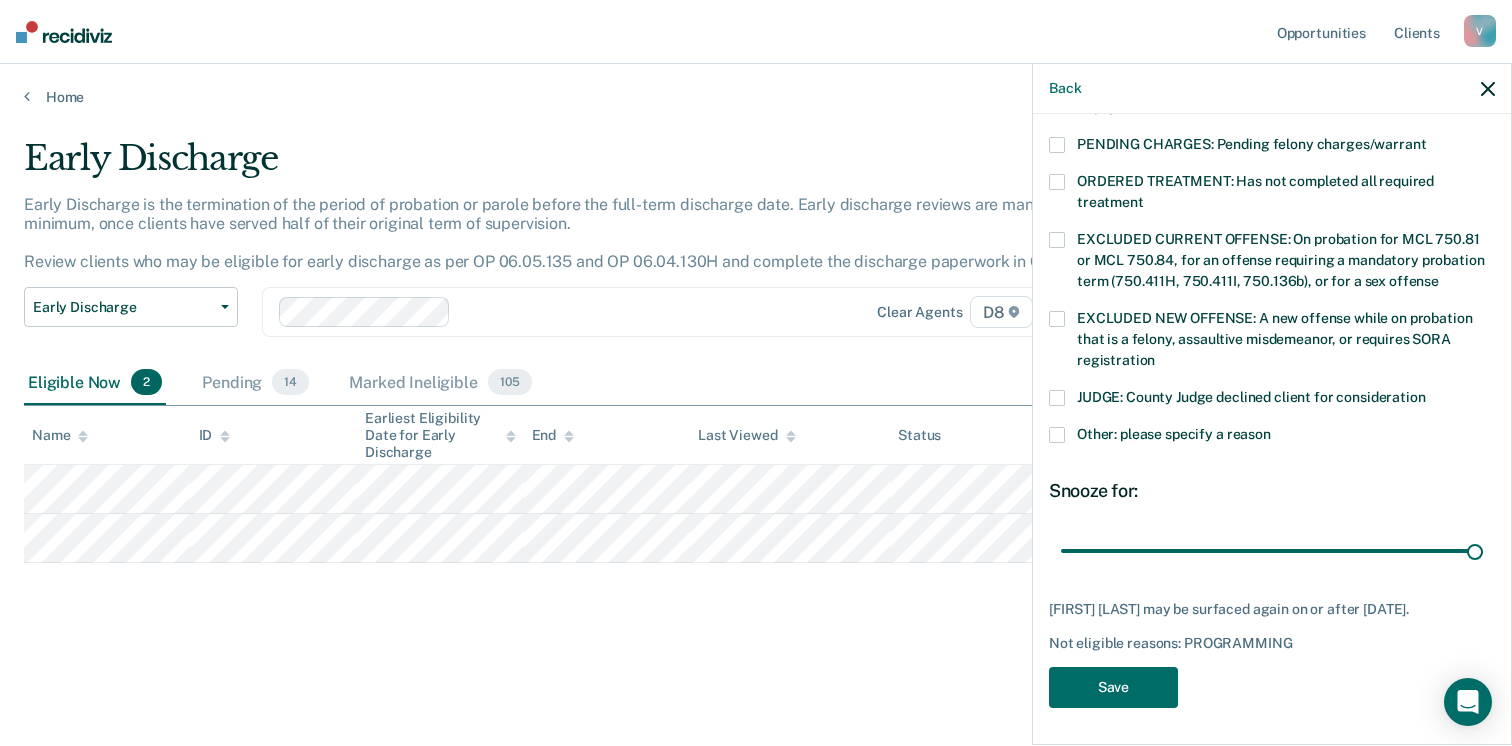 scroll, scrollTop: 577, scrollLeft: 0, axis: vertical 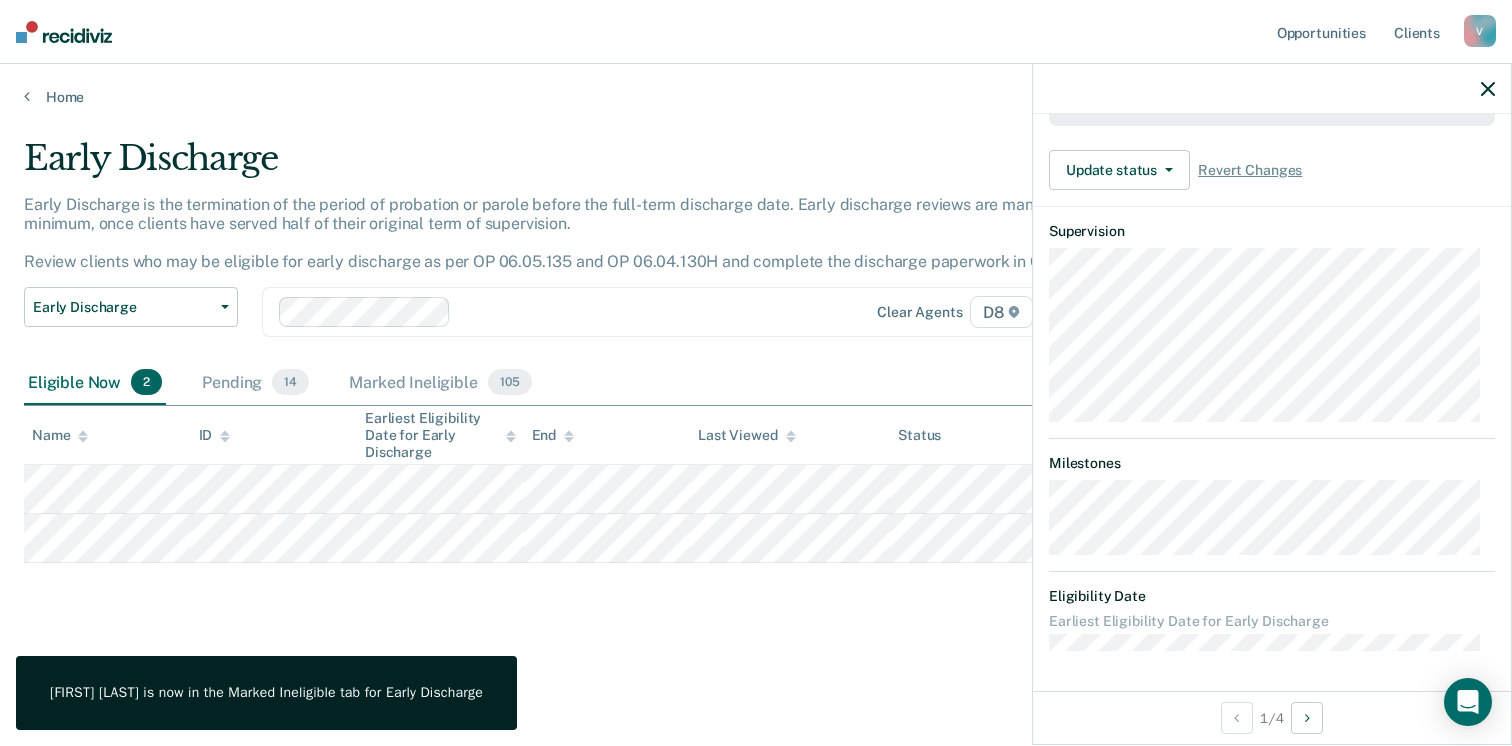 click on "Early Discharge   Early Discharge is the termination of the period of probation or parole before the full-term discharge date. Early discharge reviews are mandated, at minimum, once clients have served half of their original term of supervision. Review clients who may be eligible for early discharge as per OP 06.05.135 and OP 06.04.130H and complete the discharge paperwork in COMS. Early Discharge Classification Review Early Discharge Minimum Telephone Reporting Overdue for Discharge Supervision Level Mismatch Clear   agents D8   Eligible Now 2 Pending 14 Marked Ineligible 105
To pick up a draggable item, press the space bar.
While dragging, use the arrow keys to move the item.
Press space again to drop the item in its new position, or press escape to cancel.
Name ID Earliest Eligibility Date for Early Discharge End Last Viewed Status Assigned to" at bounding box center (756, 423) 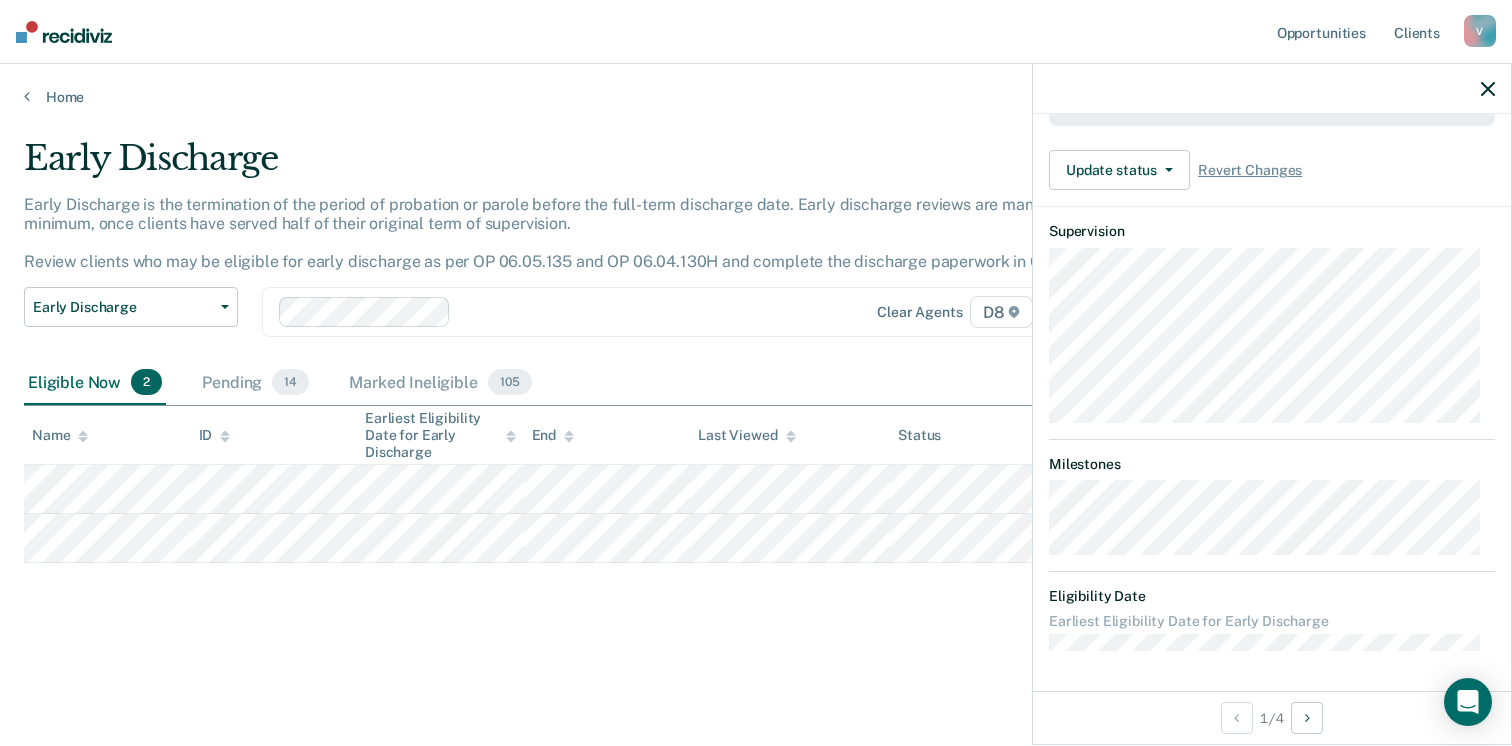 scroll, scrollTop: 408, scrollLeft: 0, axis: vertical 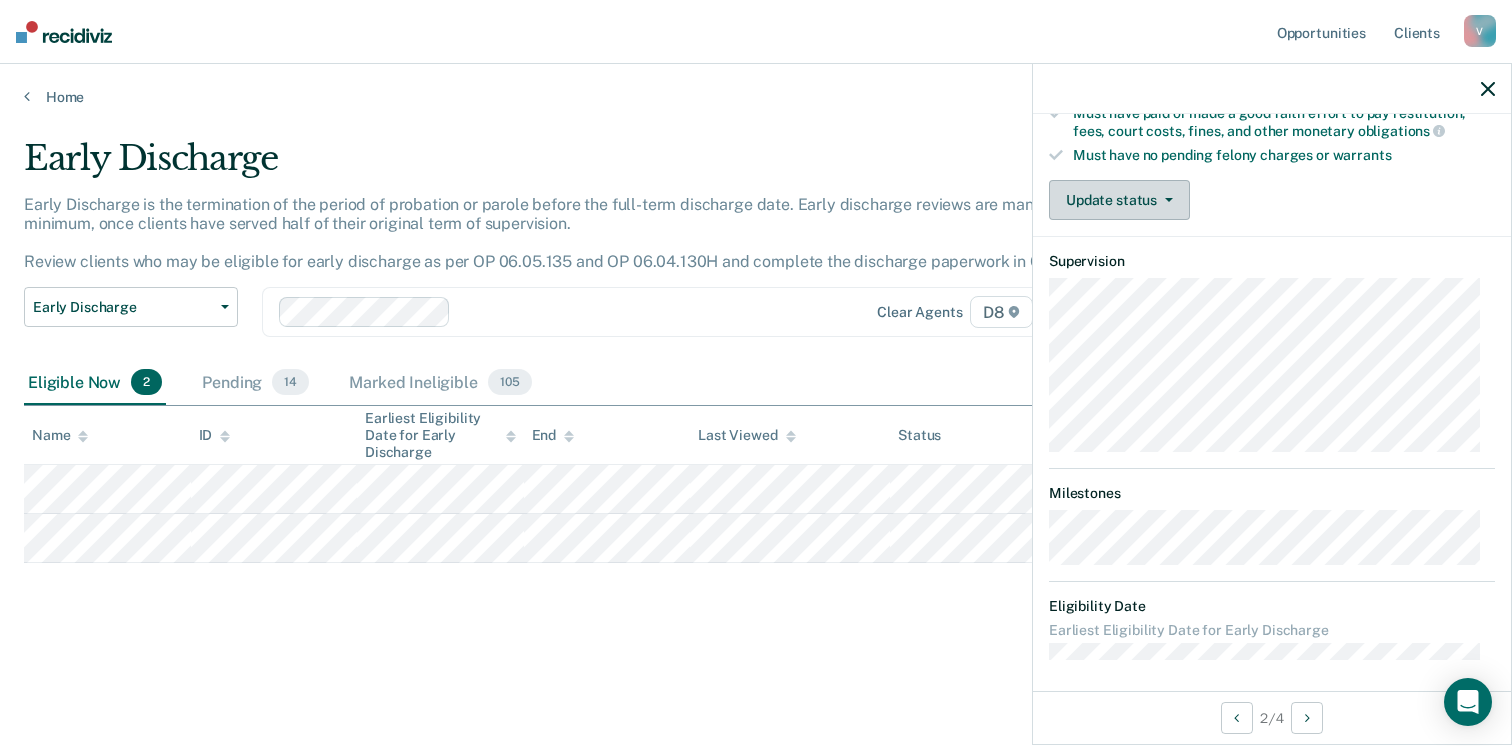click on "Update status" at bounding box center (1119, 200) 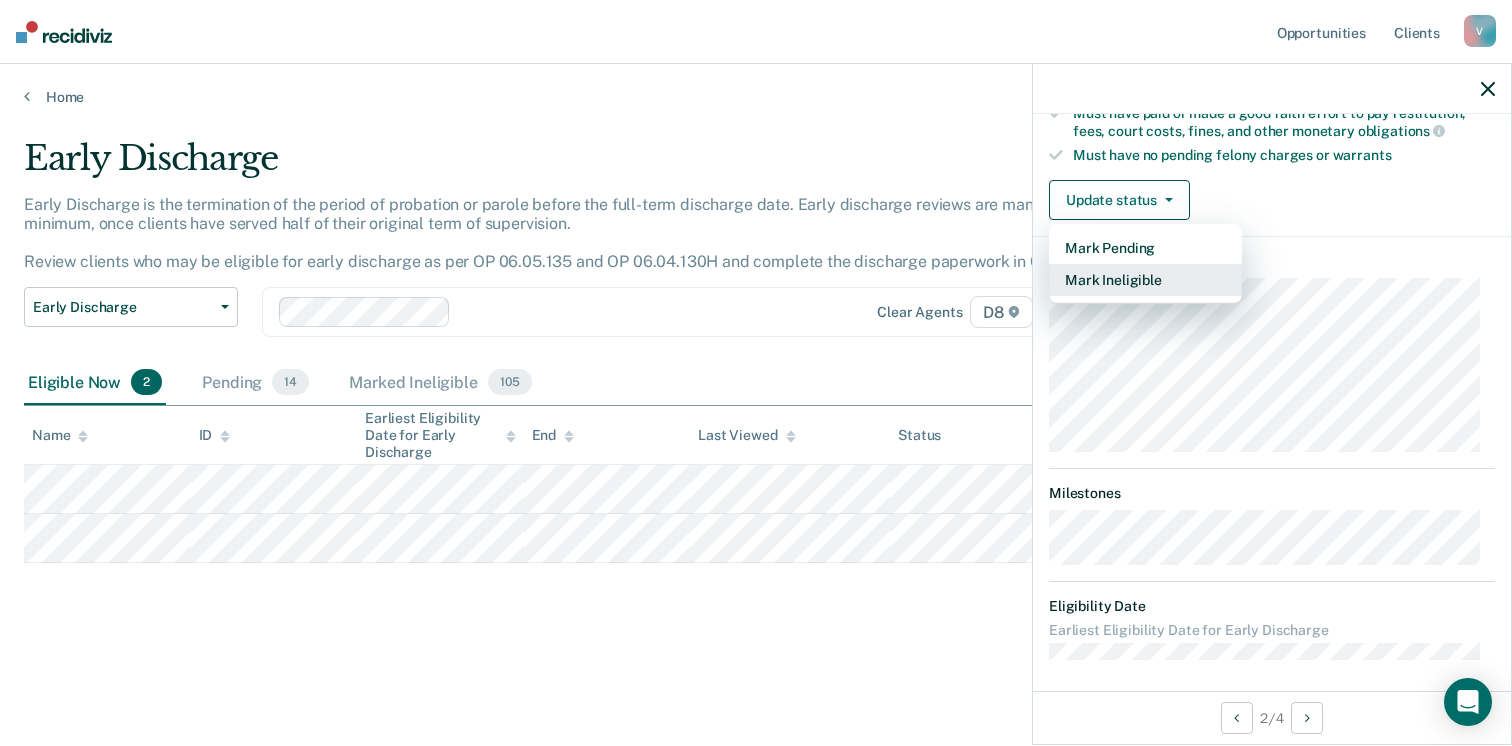 click on "Mark Ineligible" at bounding box center [1145, 280] 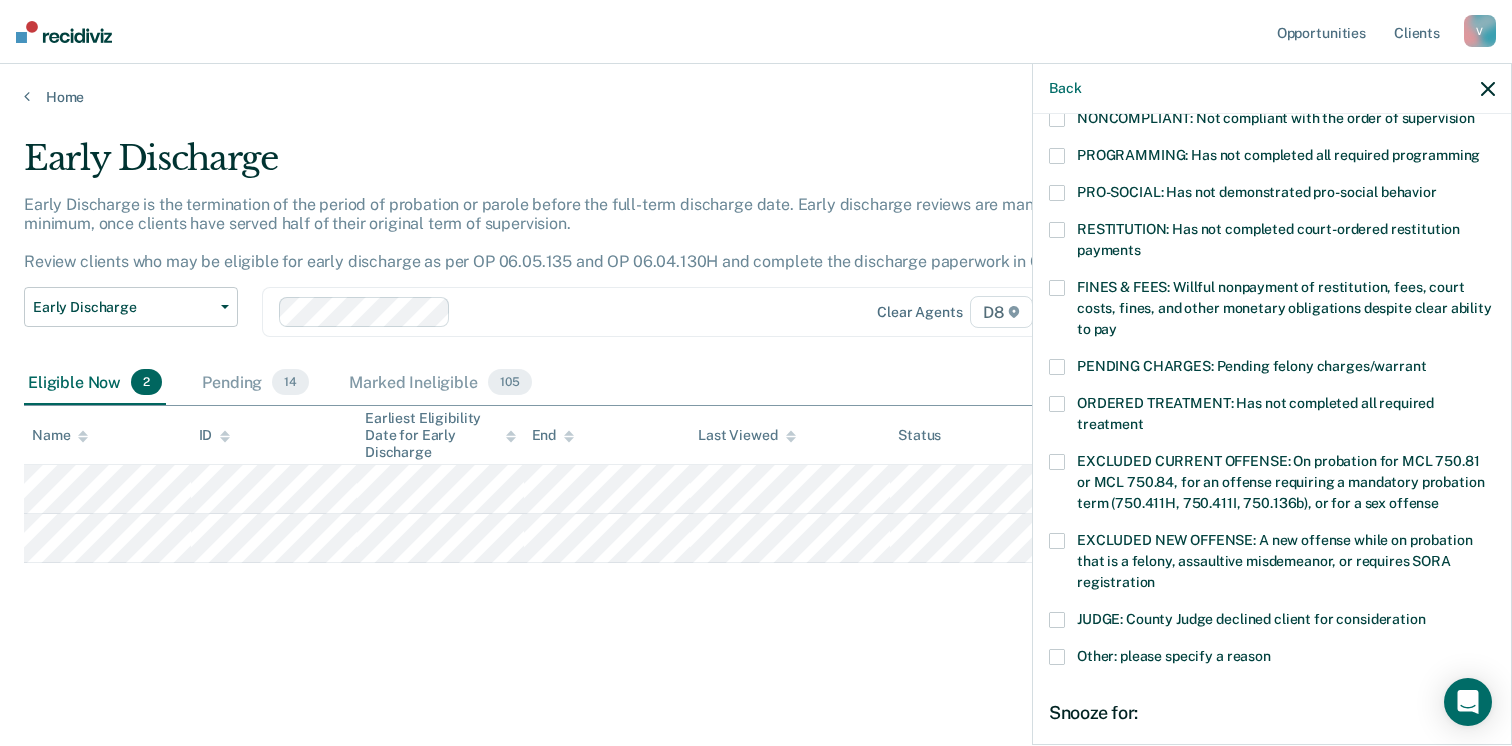 click at bounding box center (1057, 230) 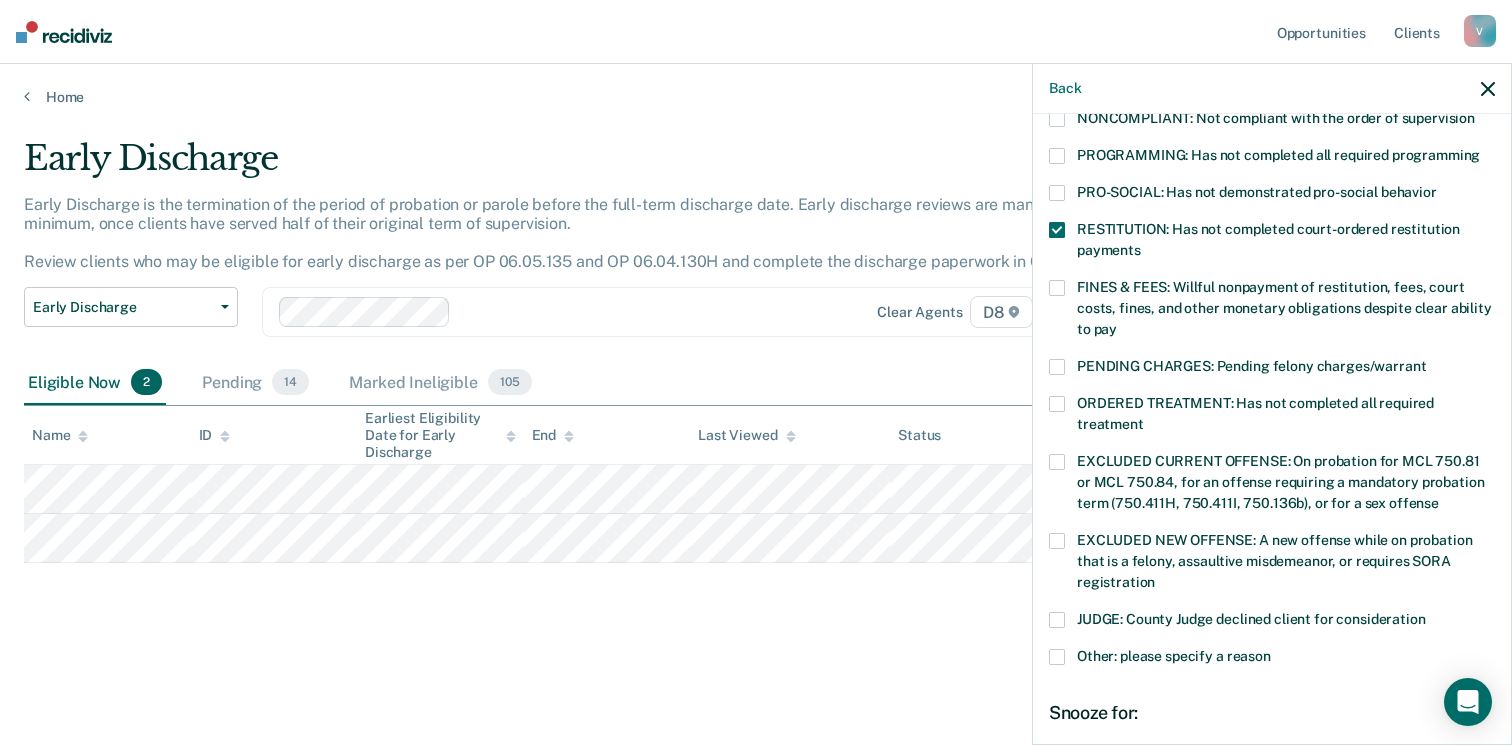 scroll, scrollTop: 630, scrollLeft: 0, axis: vertical 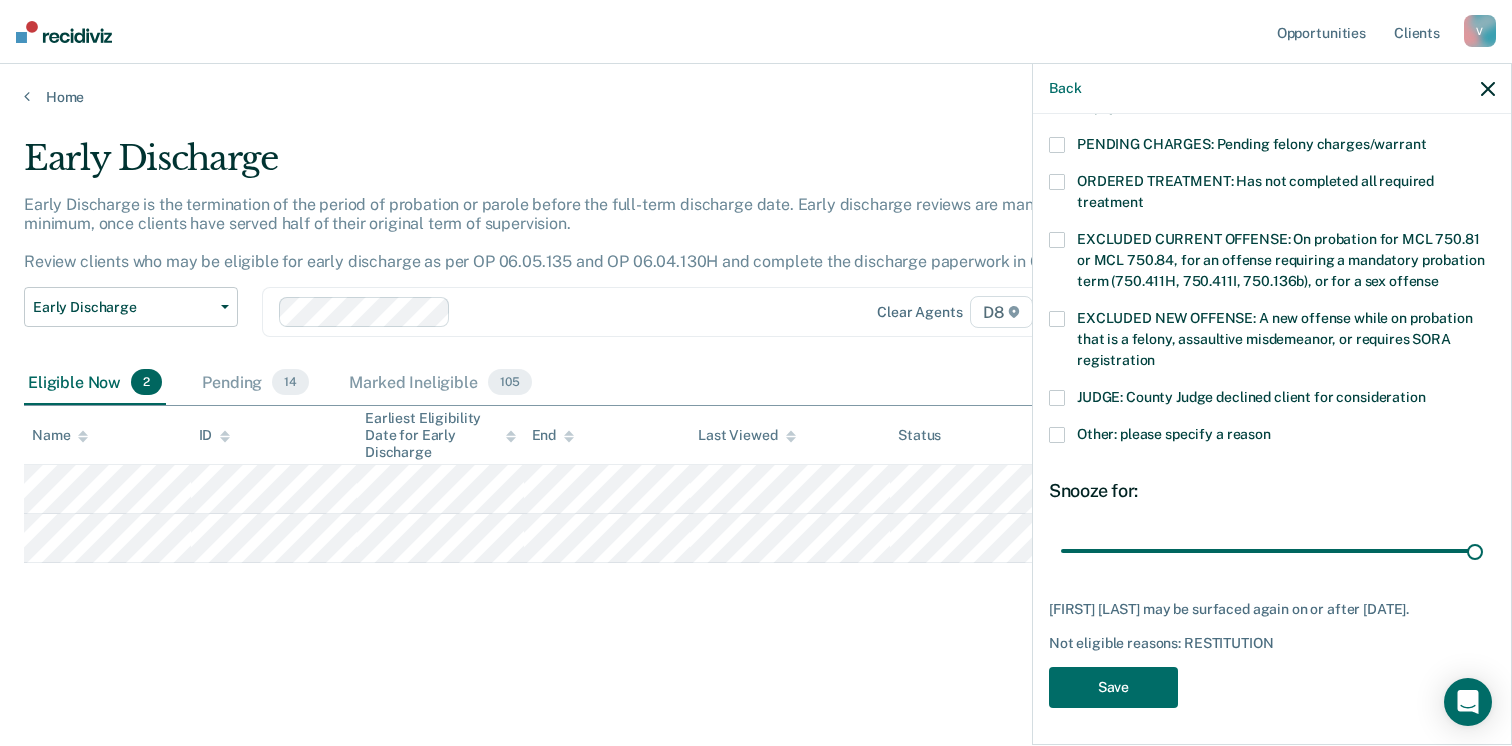 drag, startPoint x: 1198, startPoint y: 547, endPoint x: 1506, endPoint y: 538, distance: 308.13147 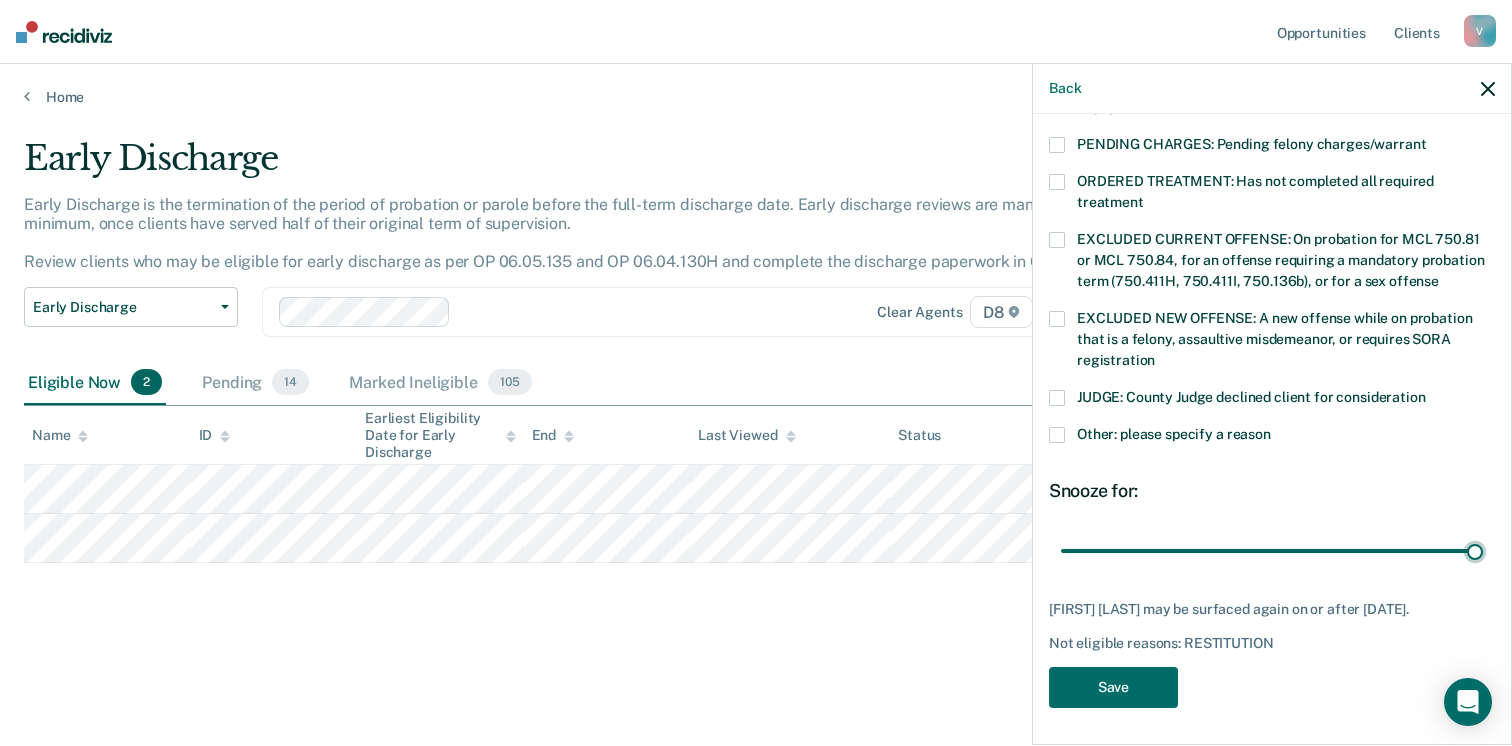type on "90" 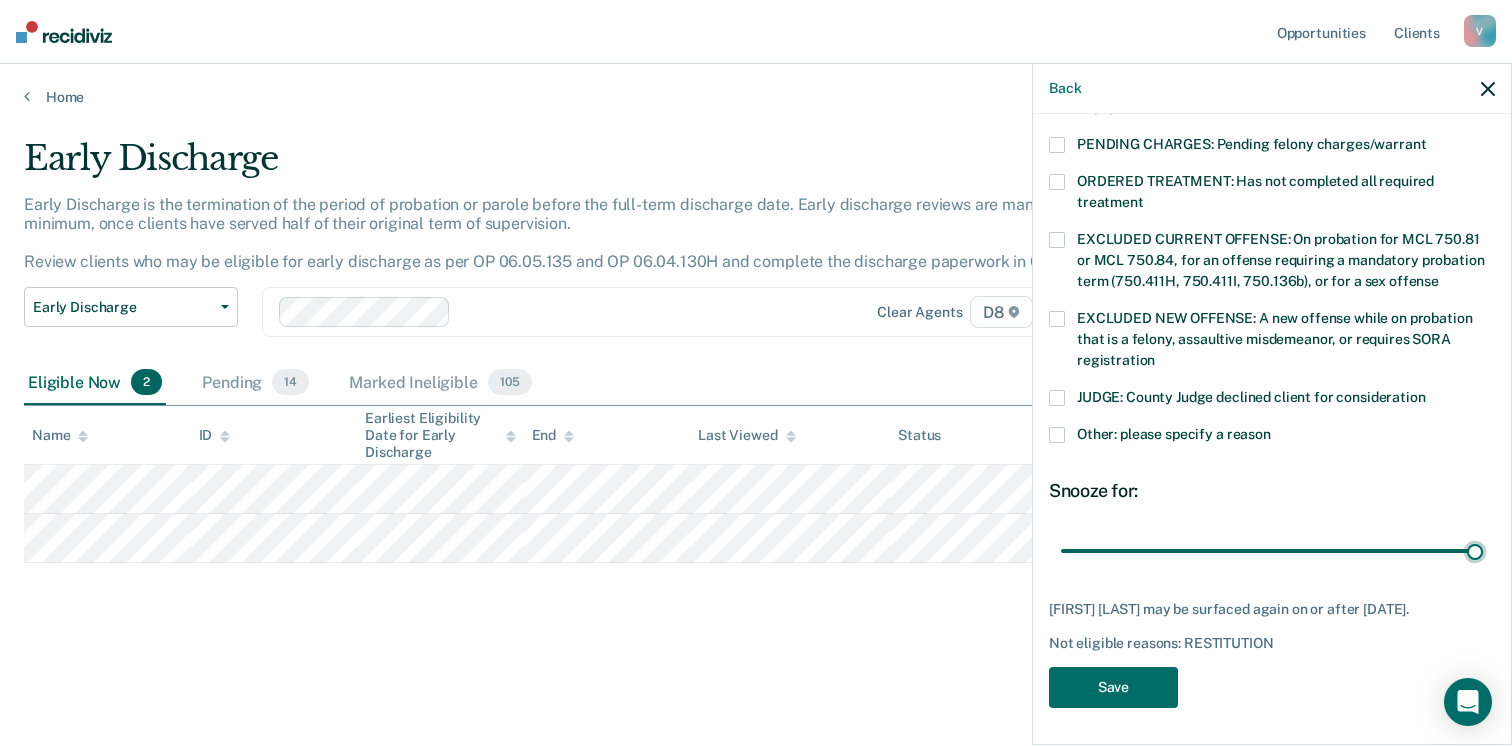 click at bounding box center (1272, 551) 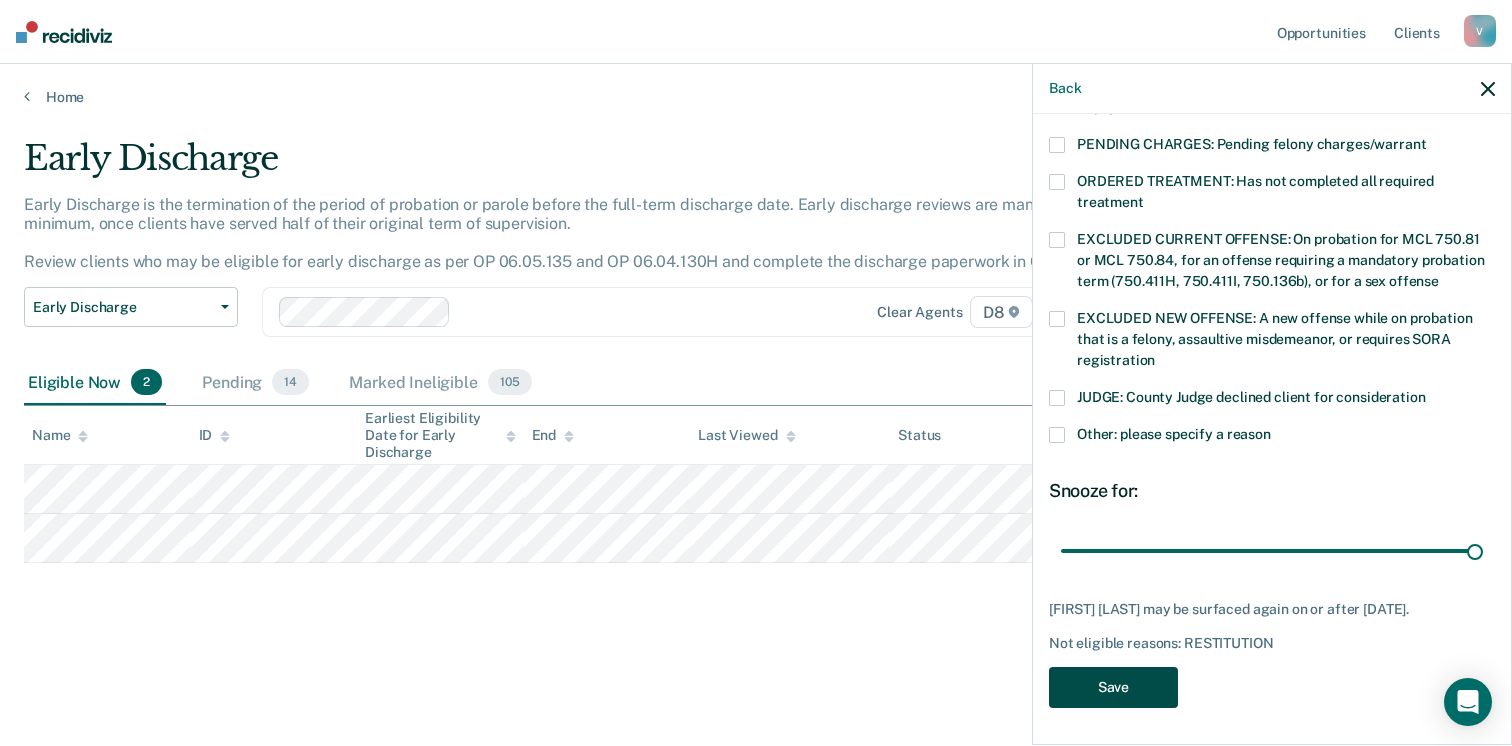 click on "Save" at bounding box center [1113, 687] 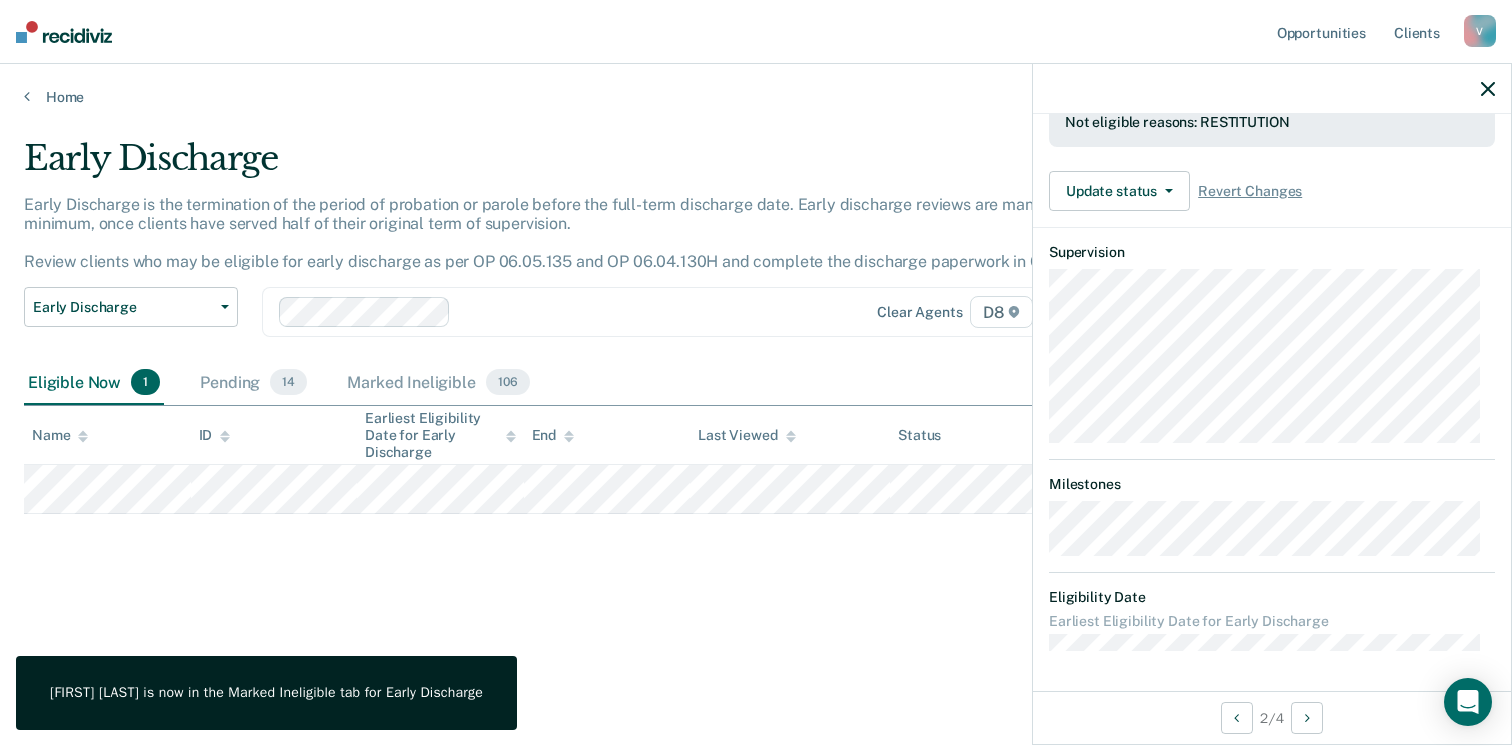scroll, scrollTop: 556, scrollLeft: 0, axis: vertical 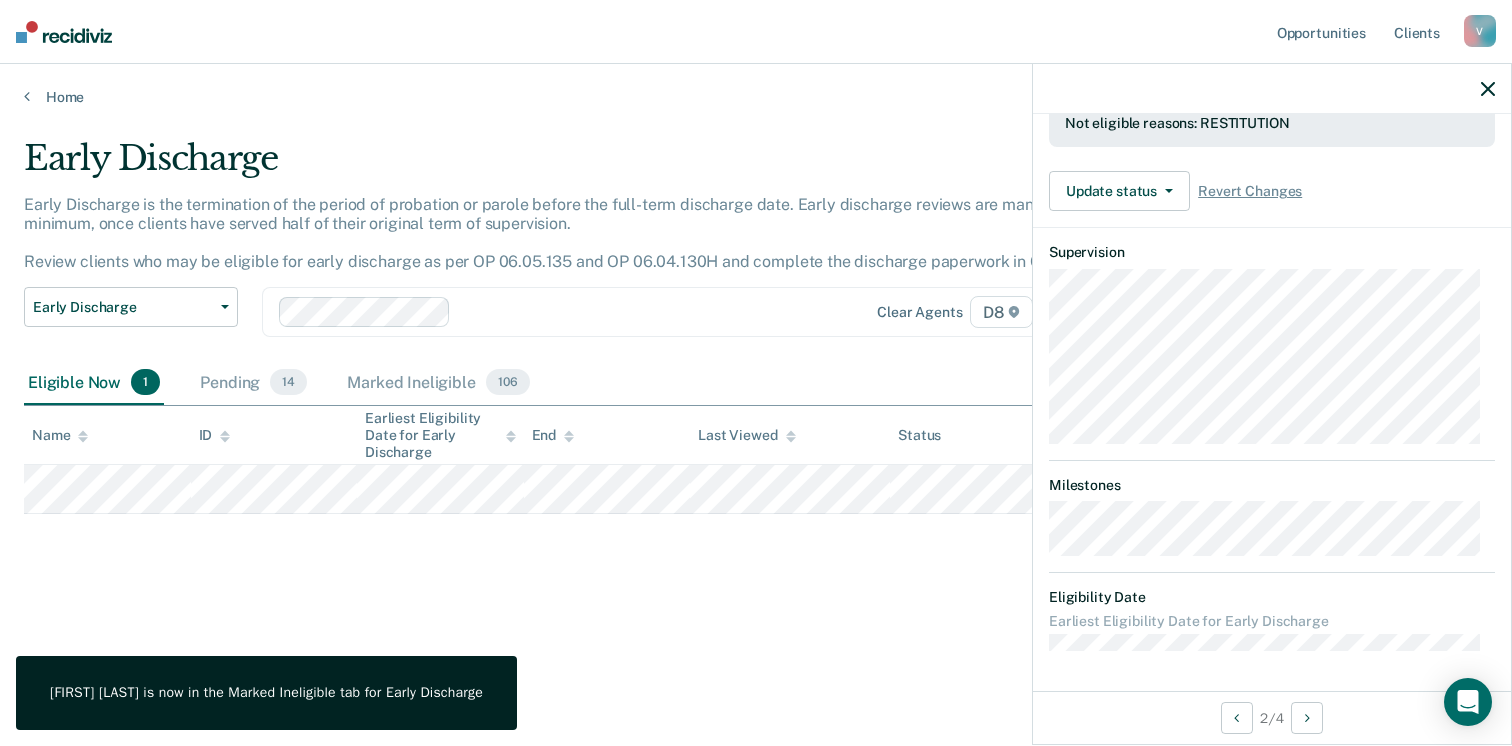 click on "Early Discharge   Early Discharge is the termination of the period of probation or parole before the full-term discharge date. Early discharge reviews are mandated, at minimum, once clients have served half of their original term of supervision. Review clients who may be eligible for early discharge as per OP 06.05.135 and OP 06.04.130H and complete the discharge paperwork in COMS. Early Discharge Classification Review Early Discharge Minimum Telephone Reporting Overdue for Discharge Supervision Level Mismatch Clear   agents D8   Eligible Now 1 Pending 14 Marked Ineligible 106
To pick up a draggable item, press the space bar.
While dragging, use the arrow keys to move the item.
Press space again to drop the item in its new position, or press escape to cancel.
Name ID Earliest Eligibility Date for Early Discharge End Last Viewed Status Assigned to" at bounding box center [756, 367] 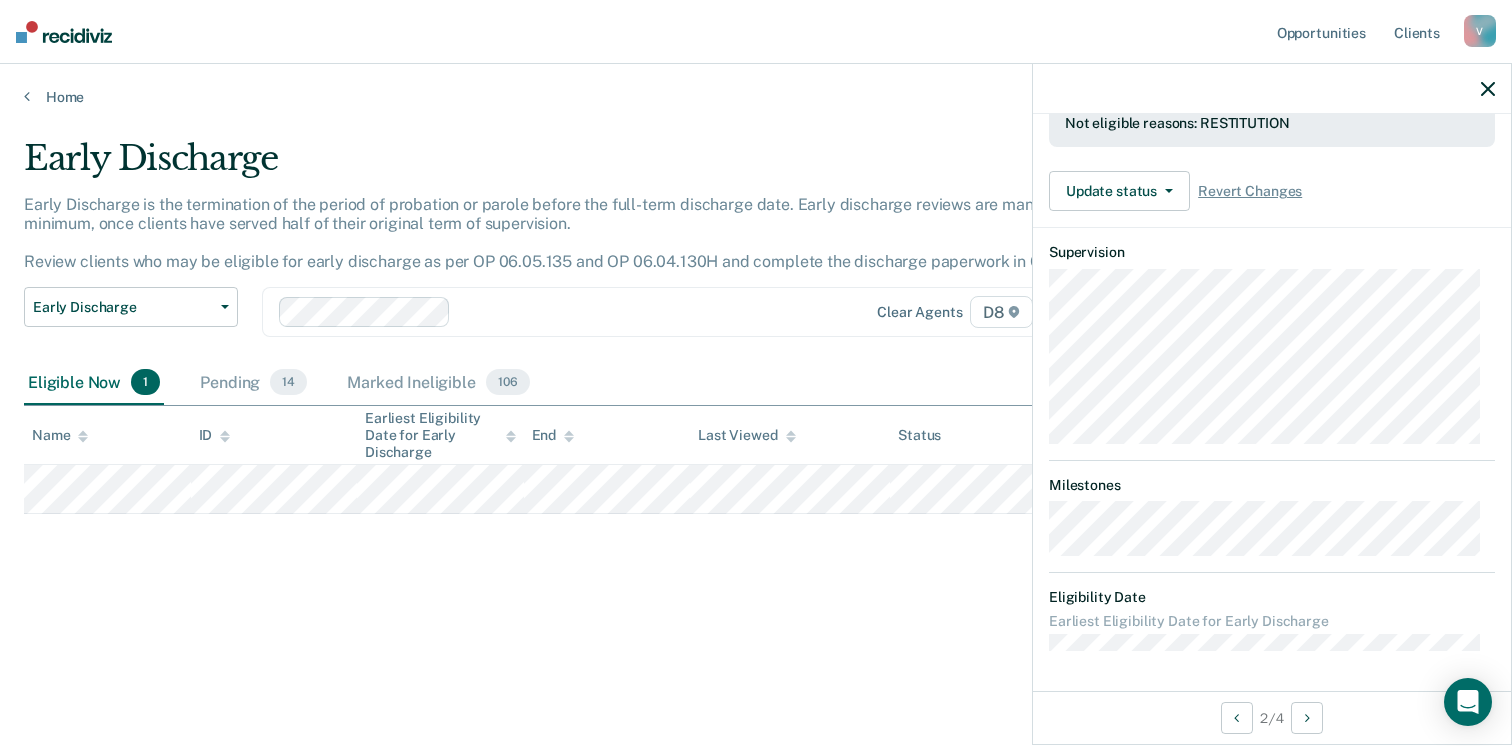 scroll, scrollTop: 371, scrollLeft: 0, axis: vertical 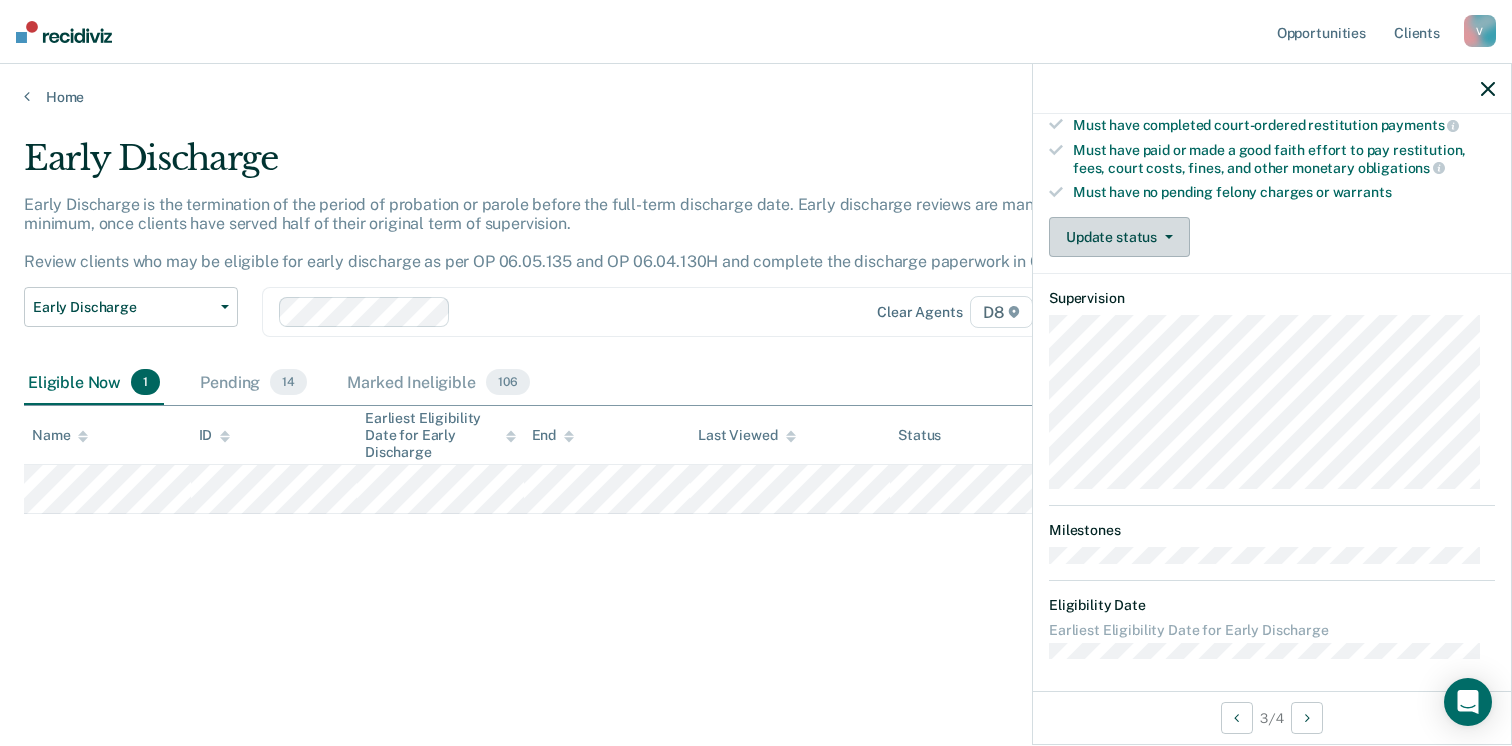 click on "Update status" at bounding box center (1119, 237) 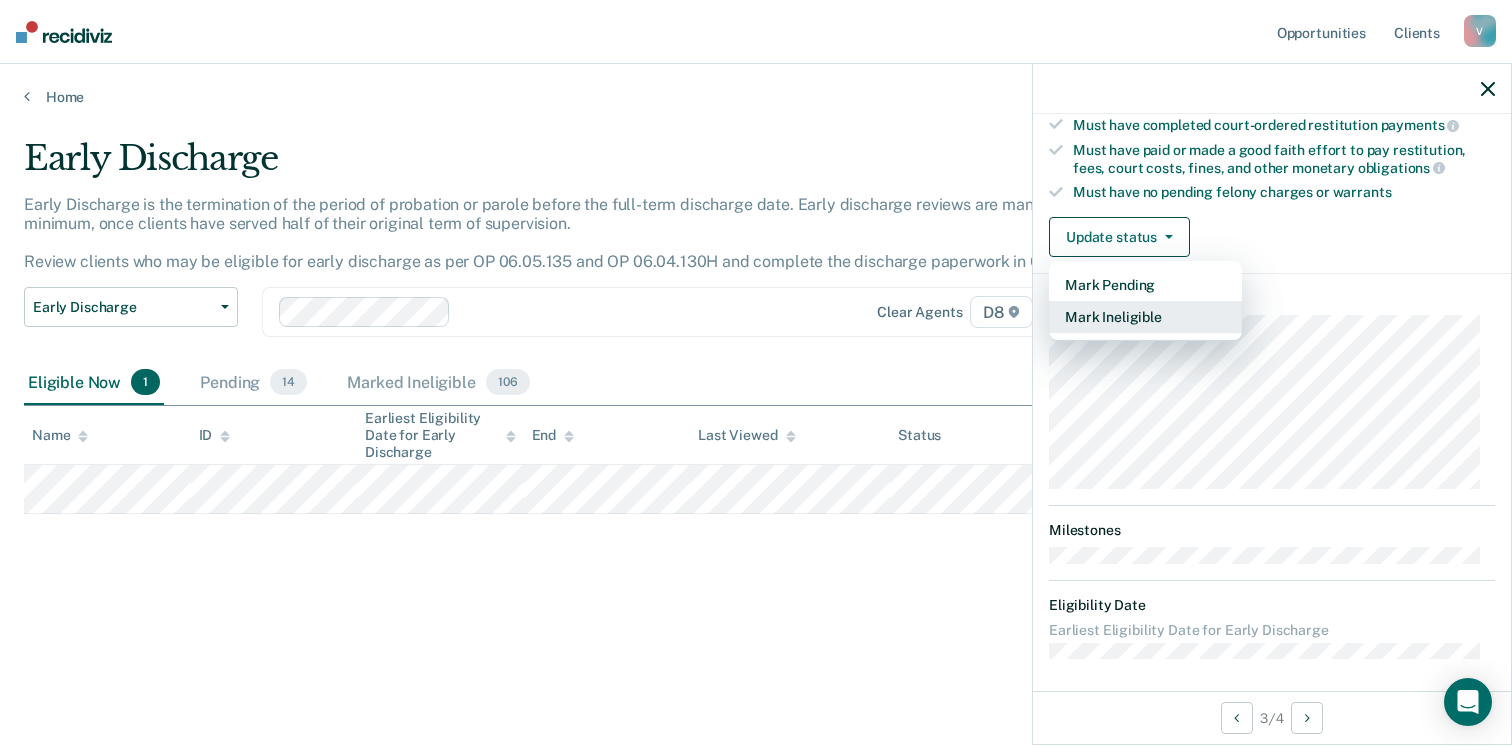 click on "Mark Ineligible" at bounding box center (1145, 317) 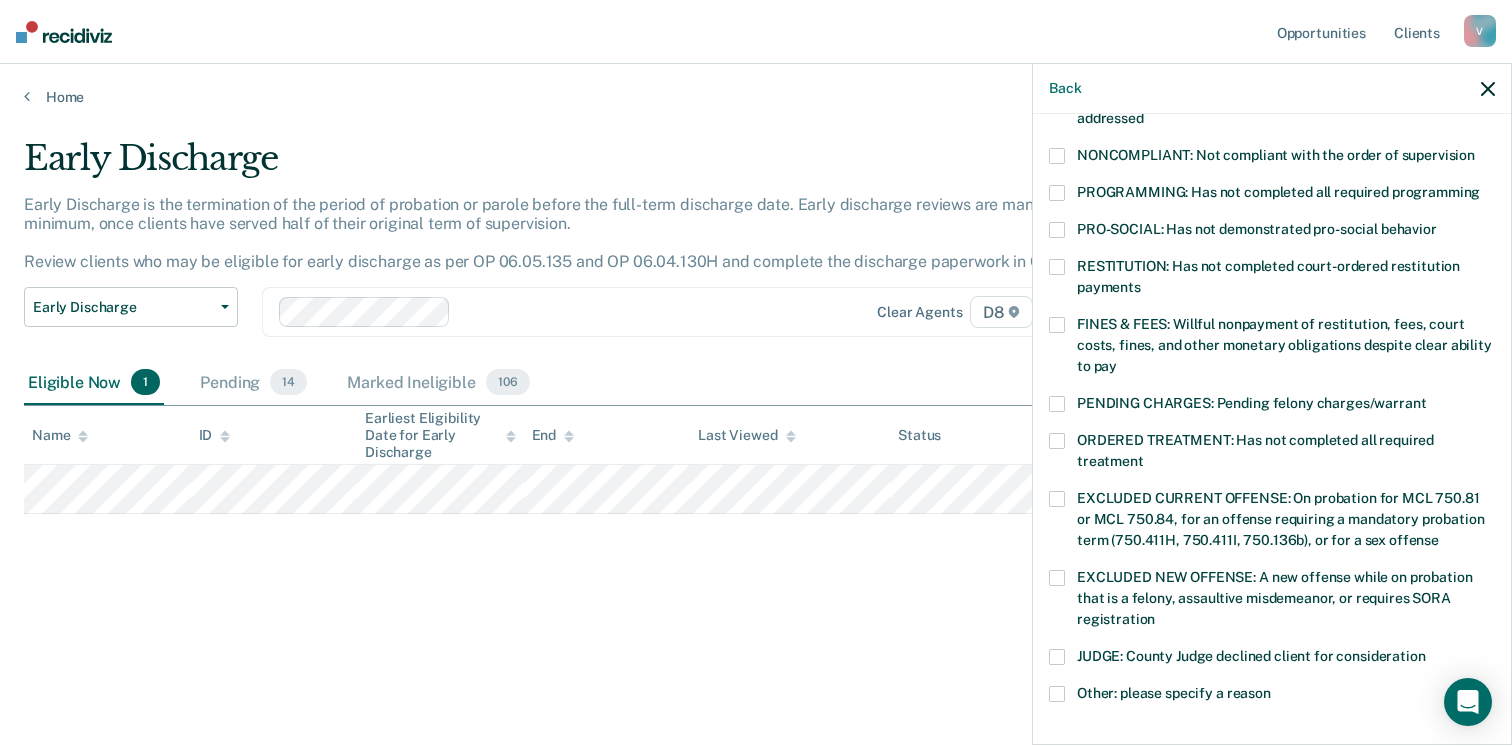 click at bounding box center (1057, 267) 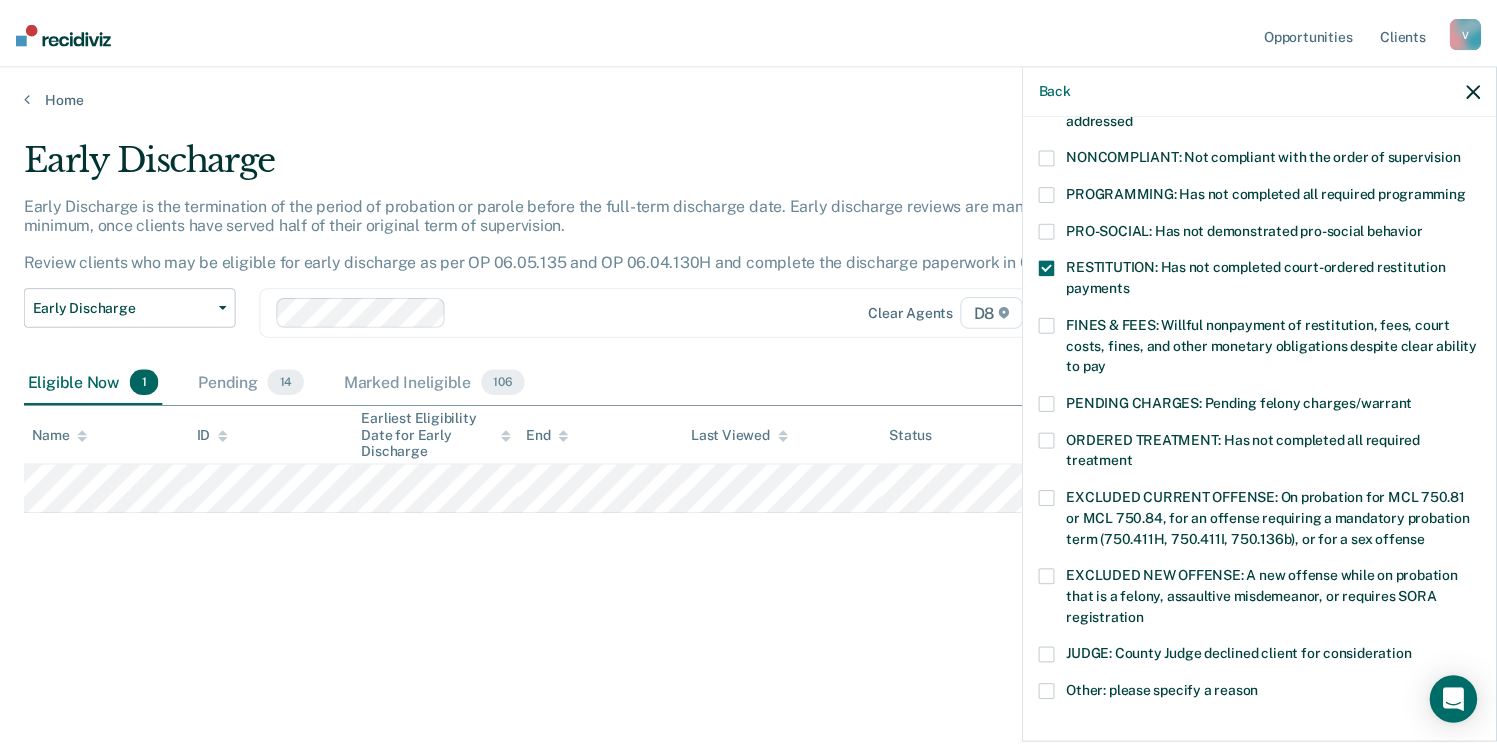 scroll, scrollTop: 630, scrollLeft: 0, axis: vertical 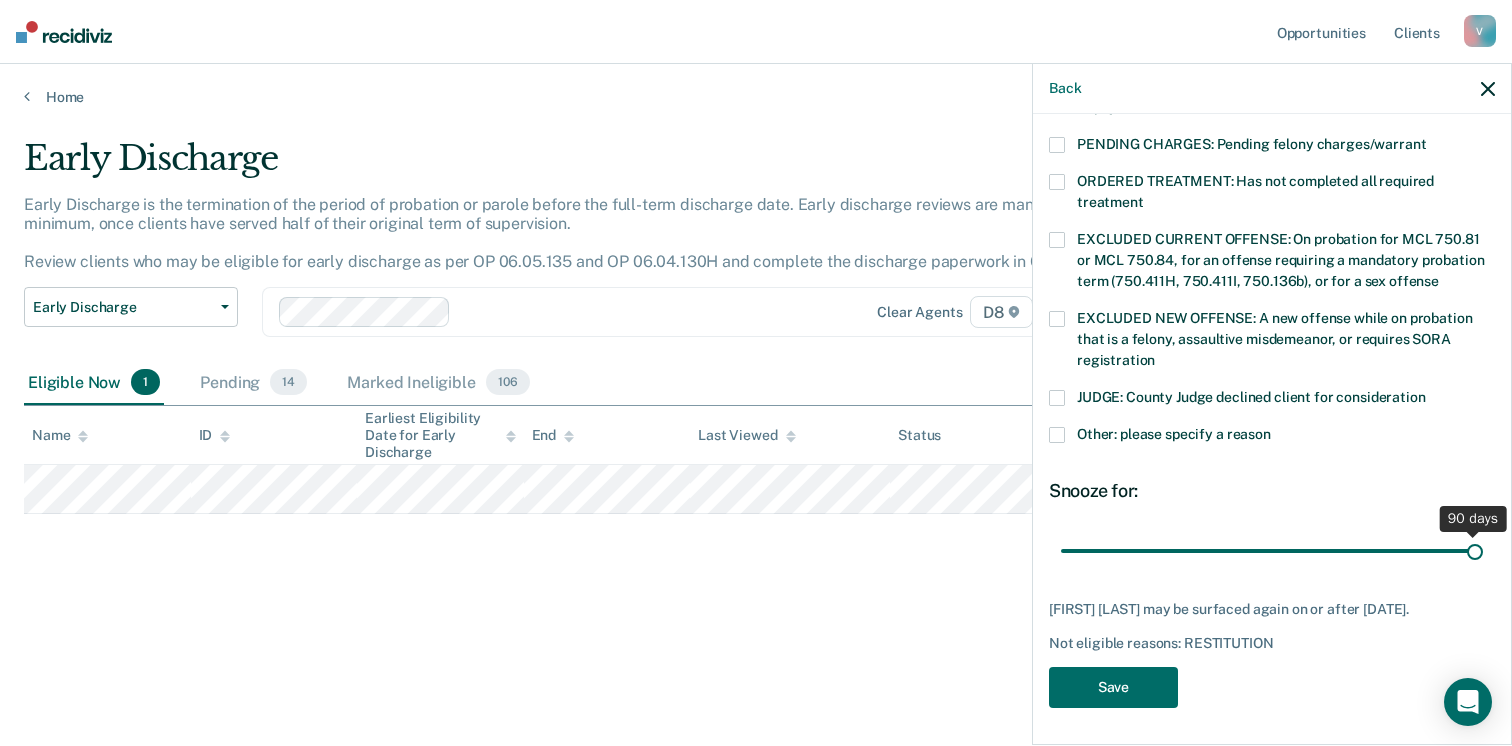 drag, startPoint x: 1200, startPoint y: 545, endPoint x: 1492, endPoint y: 563, distance: 292.55426 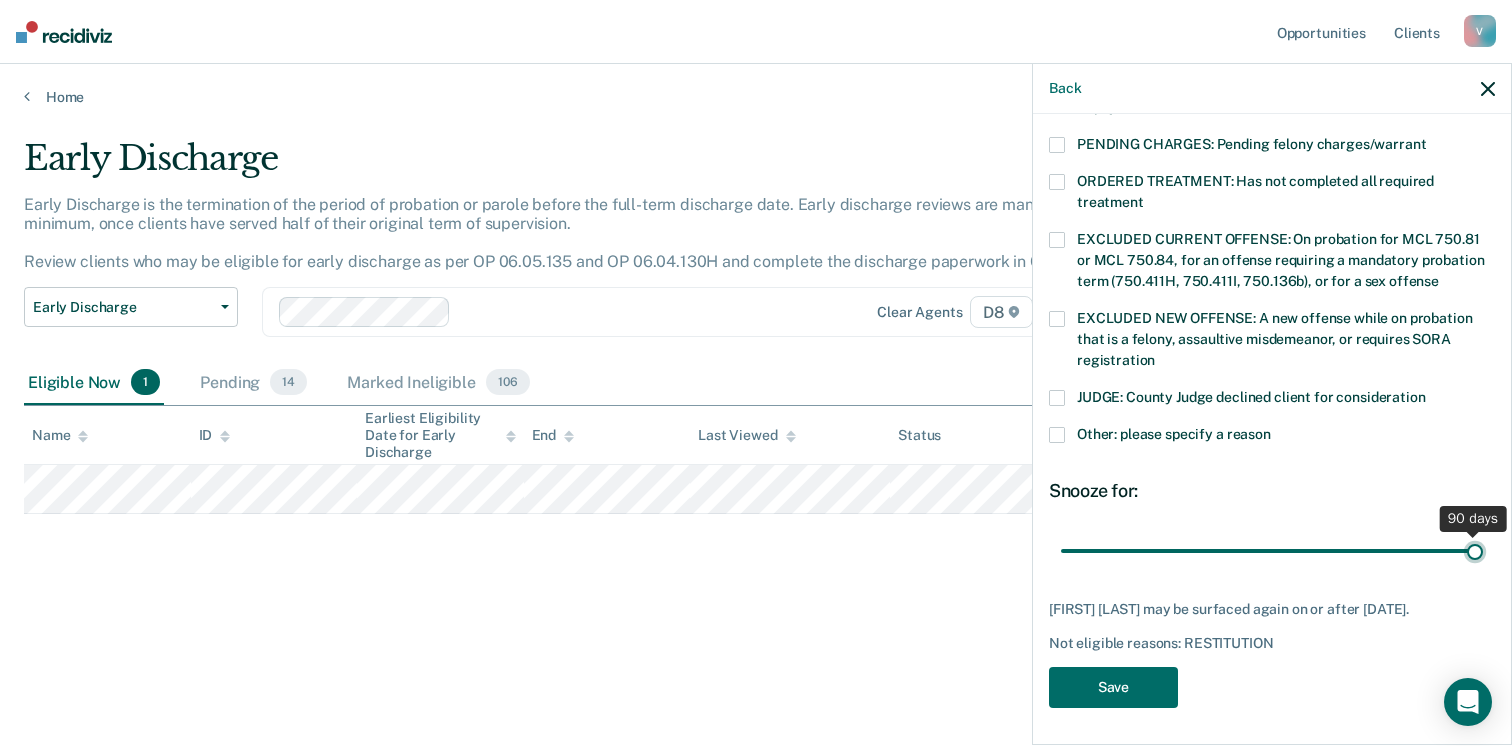 type on "90" 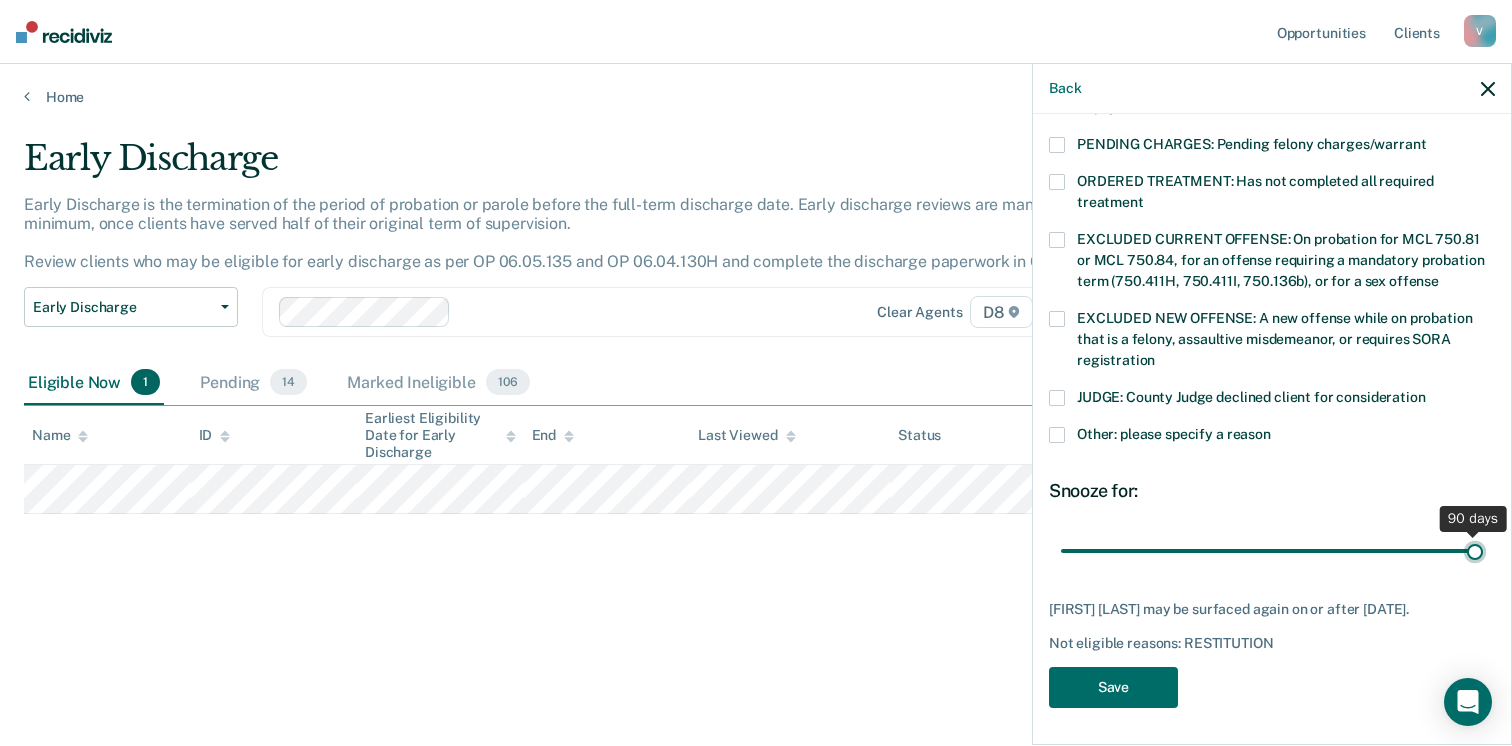 click at bounding box center [1272, 551] 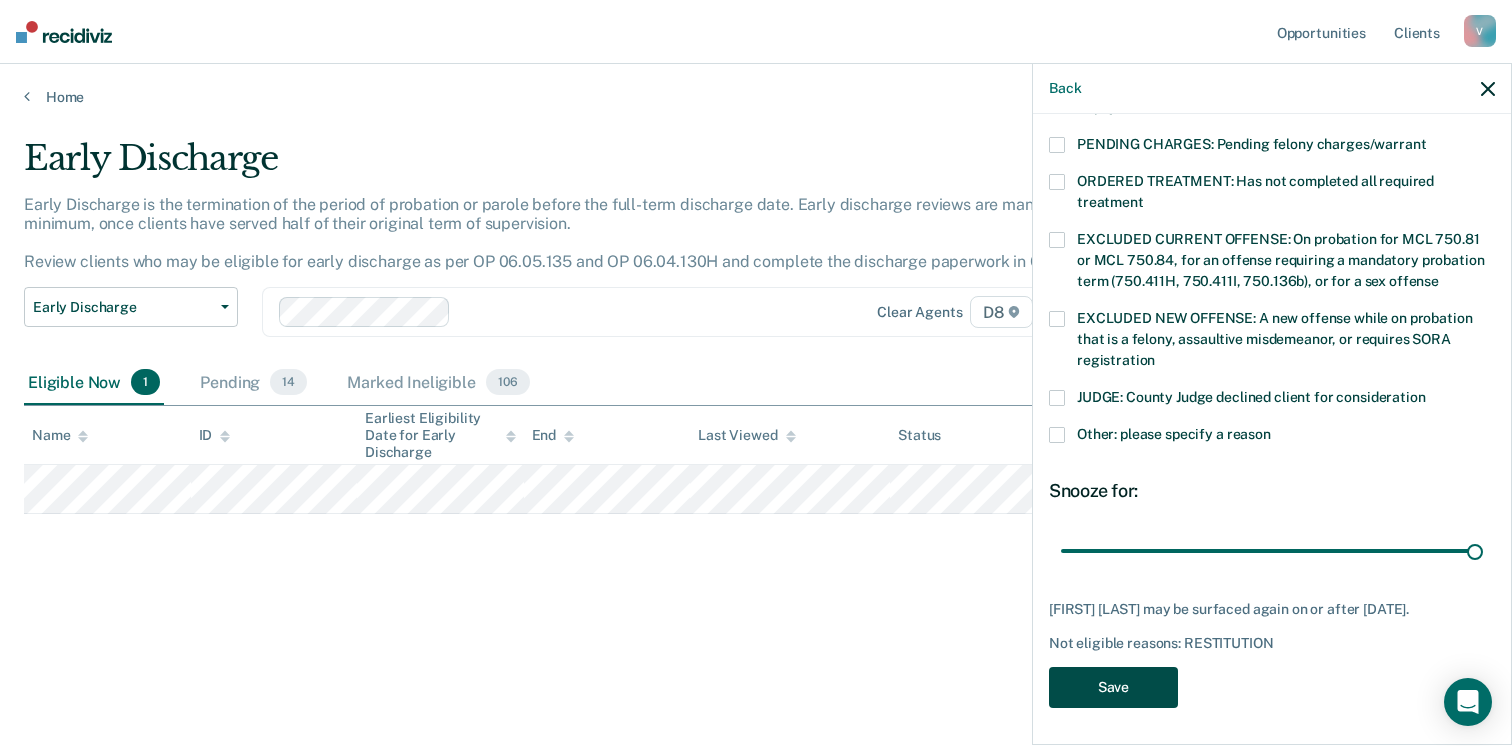 click on "Save" at bounding box center [1113, 687] 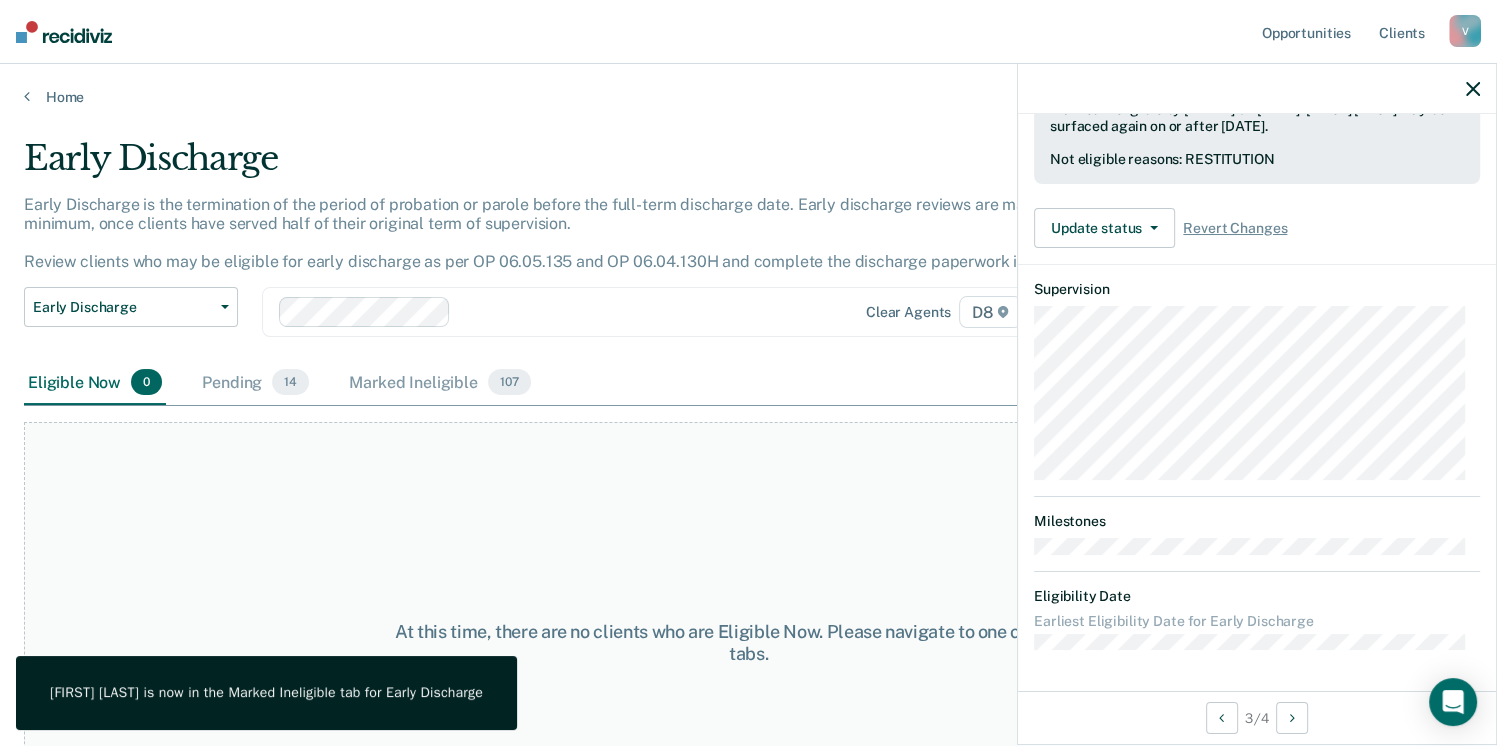 scroll, scrollTop: 519, scrollLeft: 0, axis: vertical 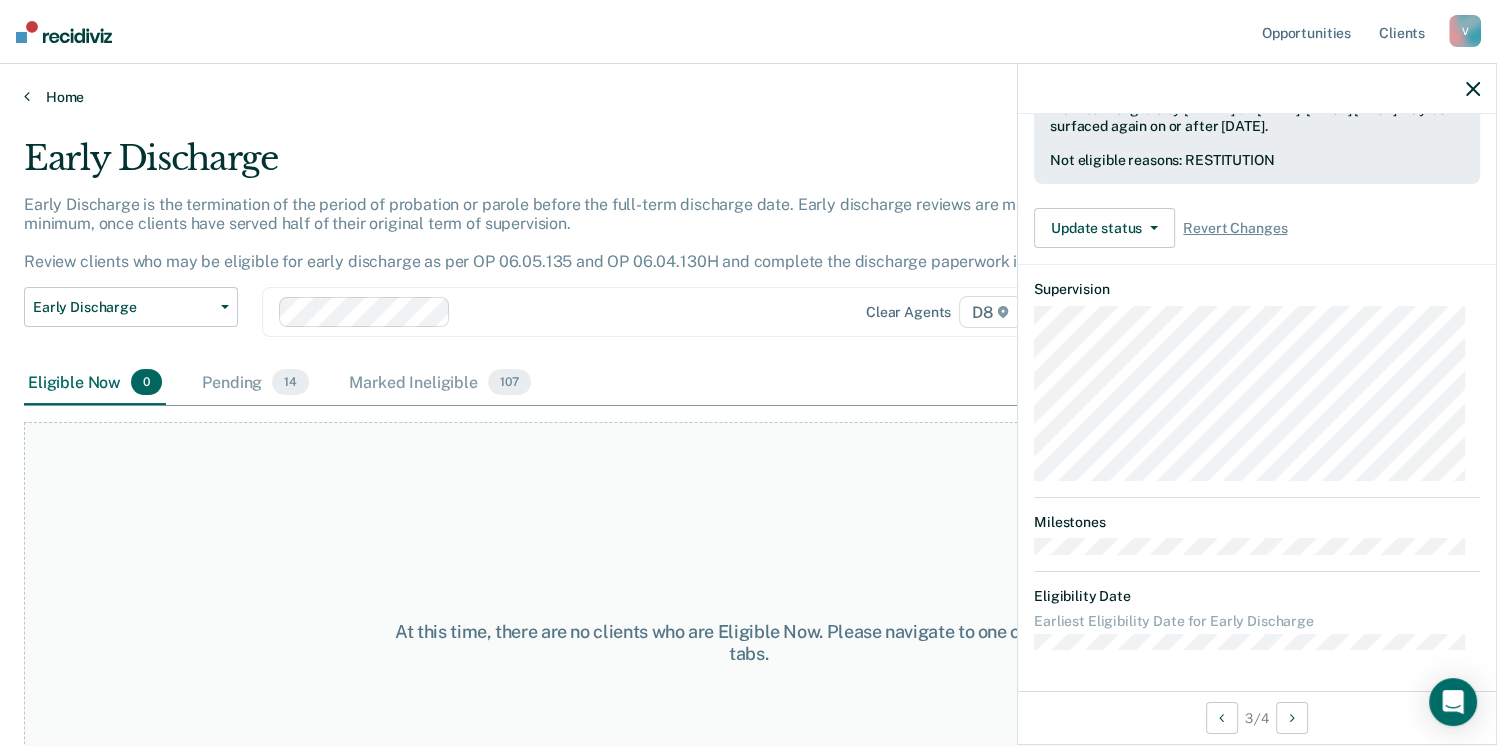 click on "Home" at bounding box center [748, 97] 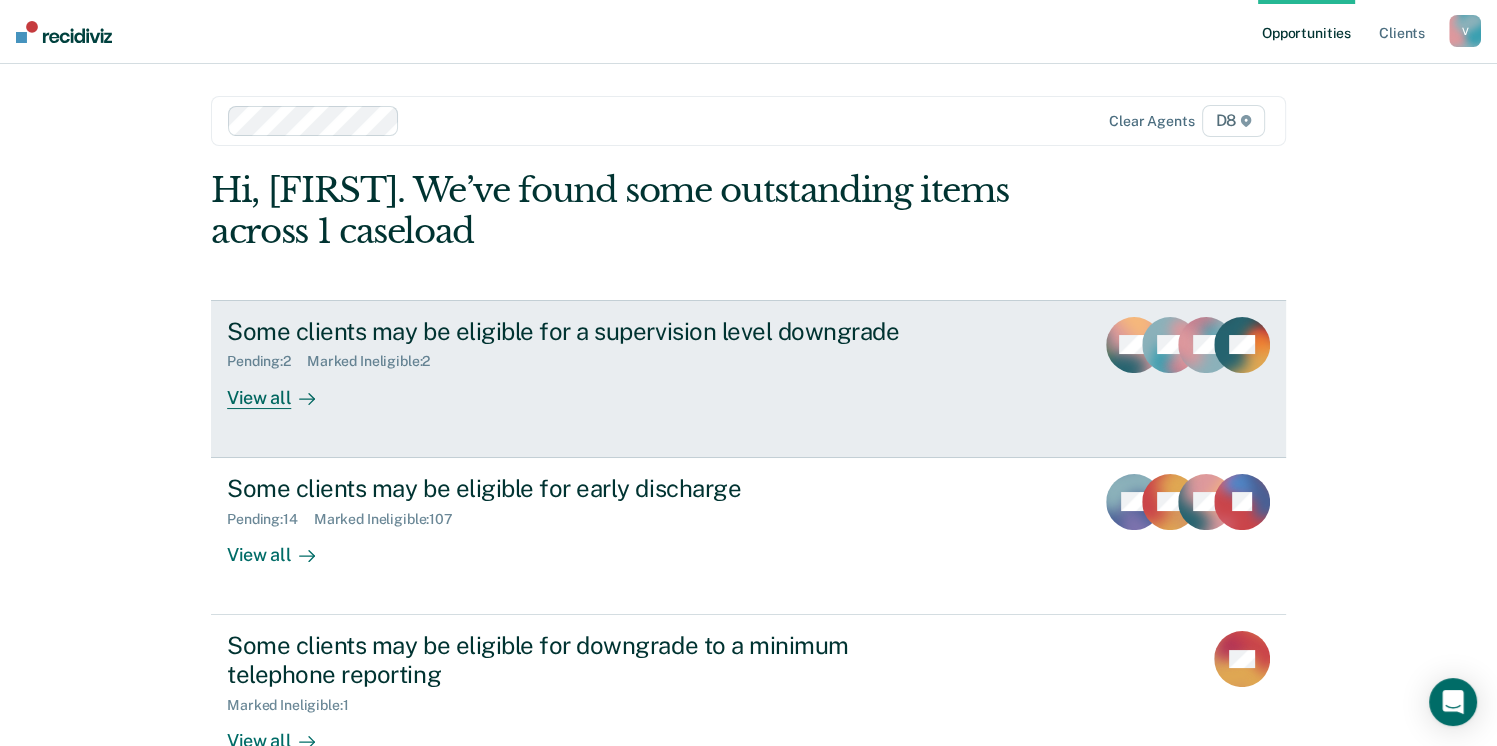 click on "View all" at bounding box center (283, 389) 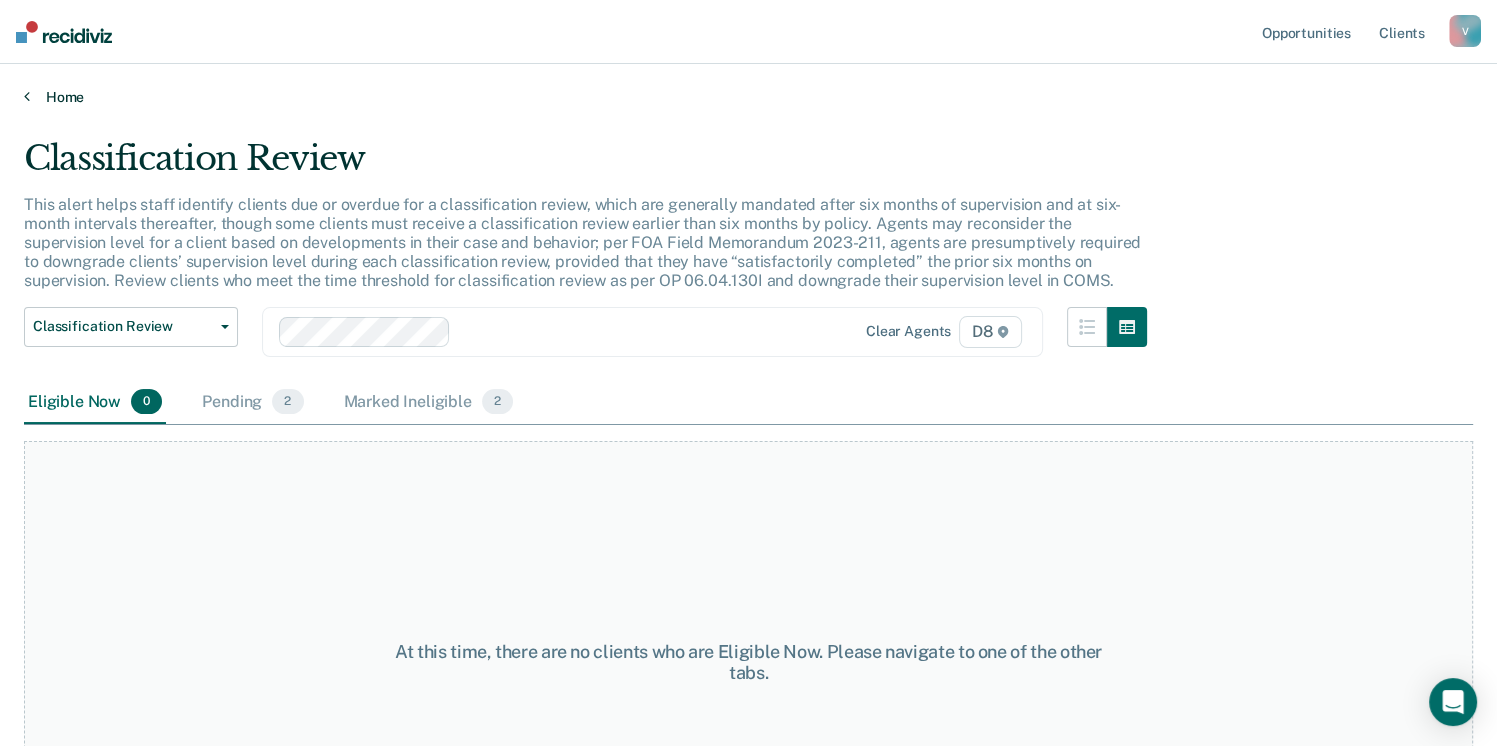 click on "Home" at bounding box center [748, 97] 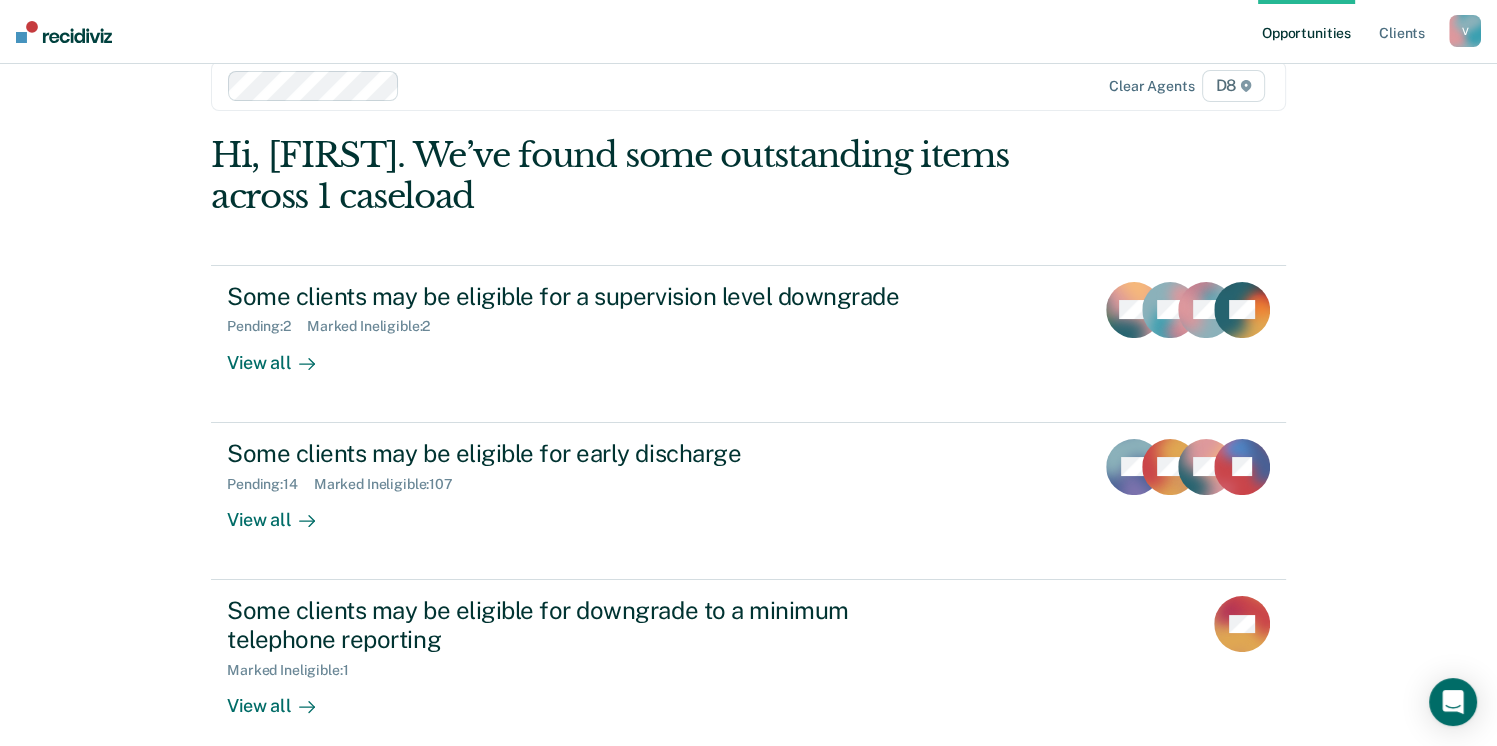 scroll, scrollTop: 133, scrollLeft: 0, axis: vertical 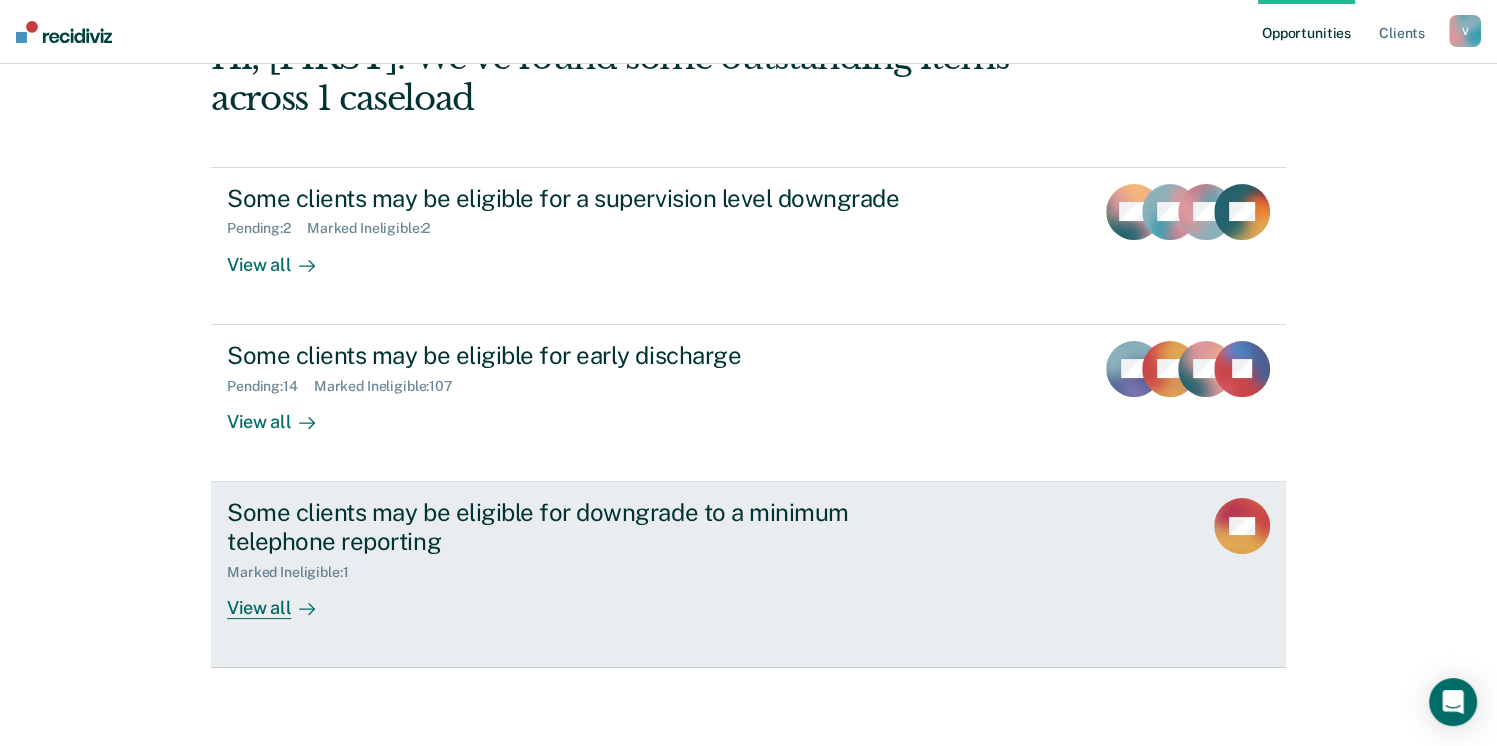 click on "View all" at bounding box center [283, 599] 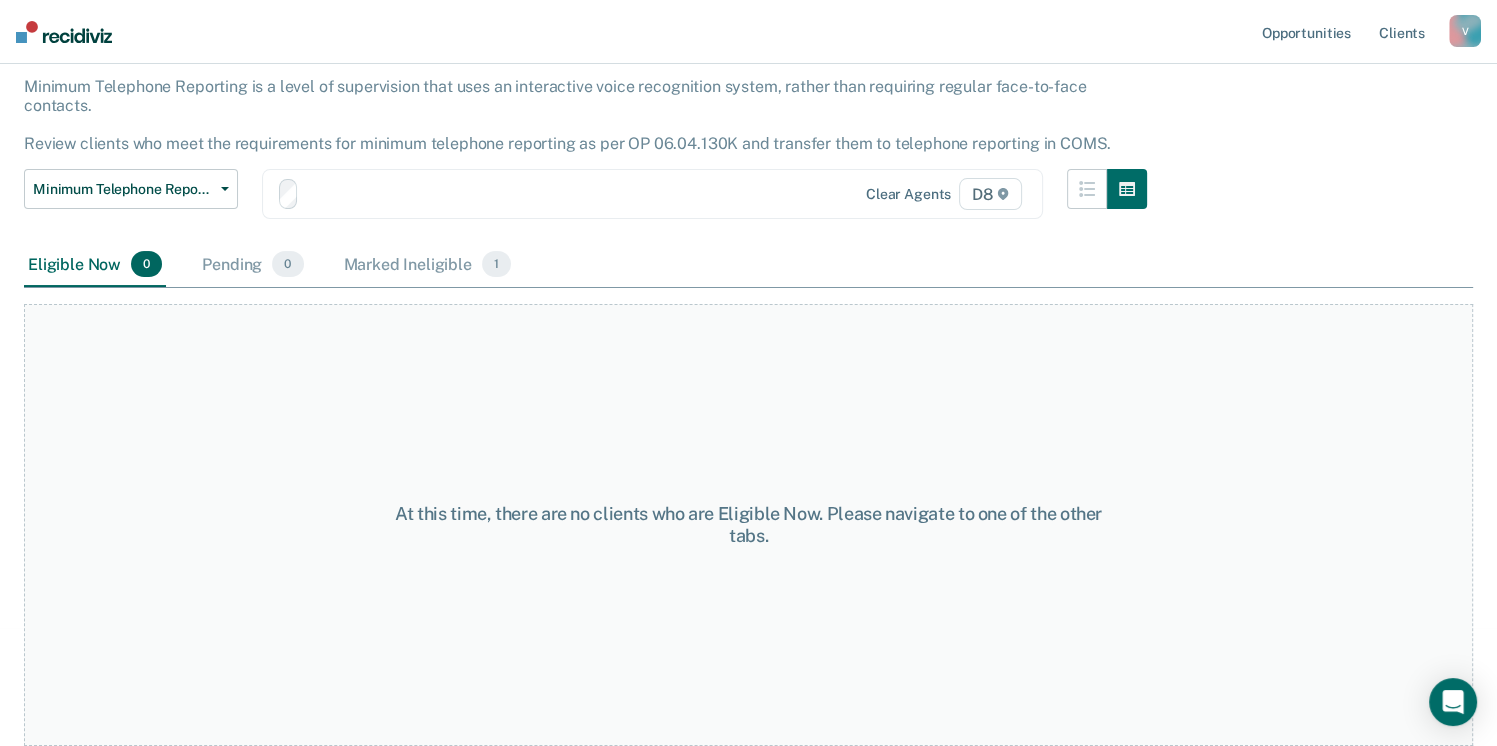 scroll, scrollTop: 0, scrollLeft: 0, axis: both 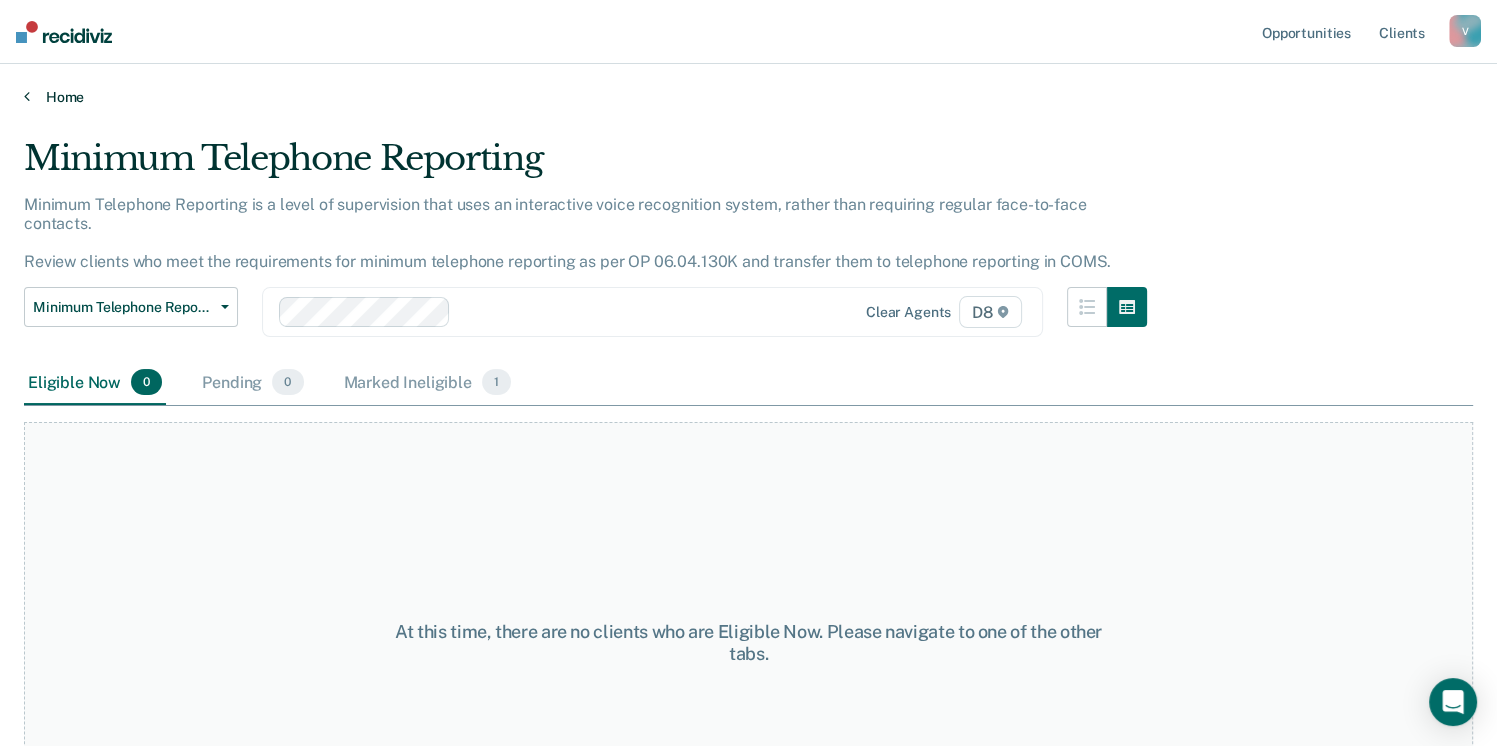 click on "Home" at bounding box center [748, 97] 